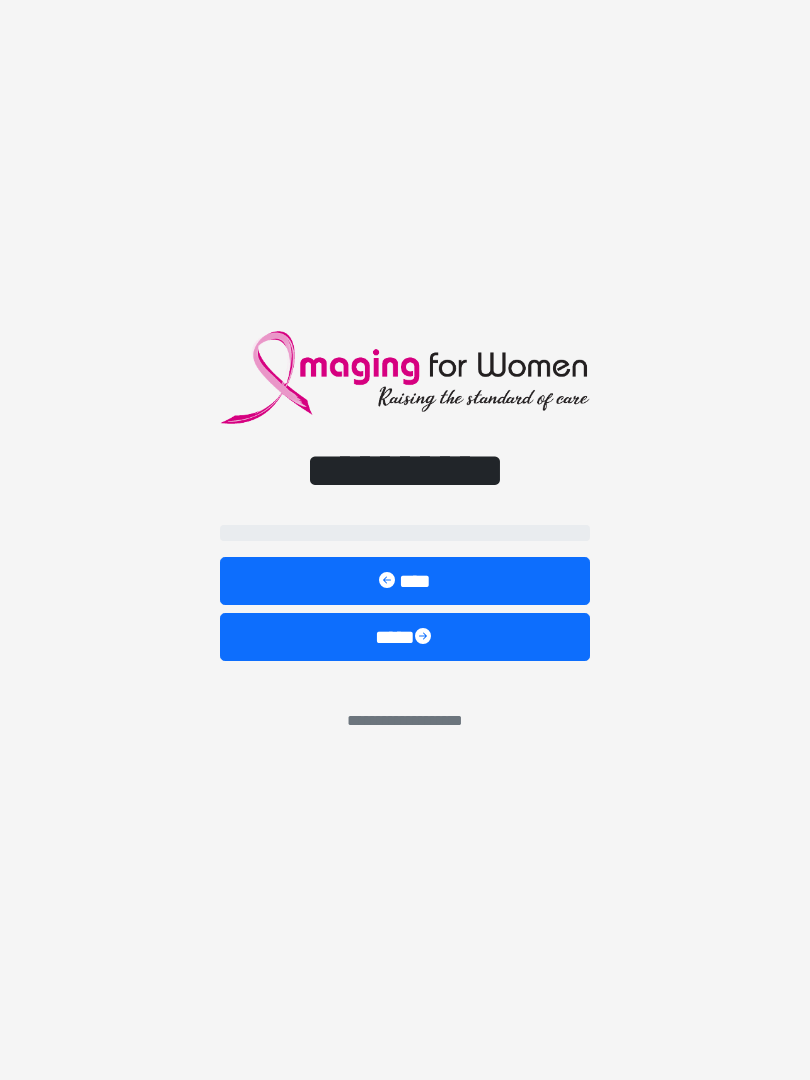 scroll, scrollTop: 0, scrollLeft: 0, axis: both 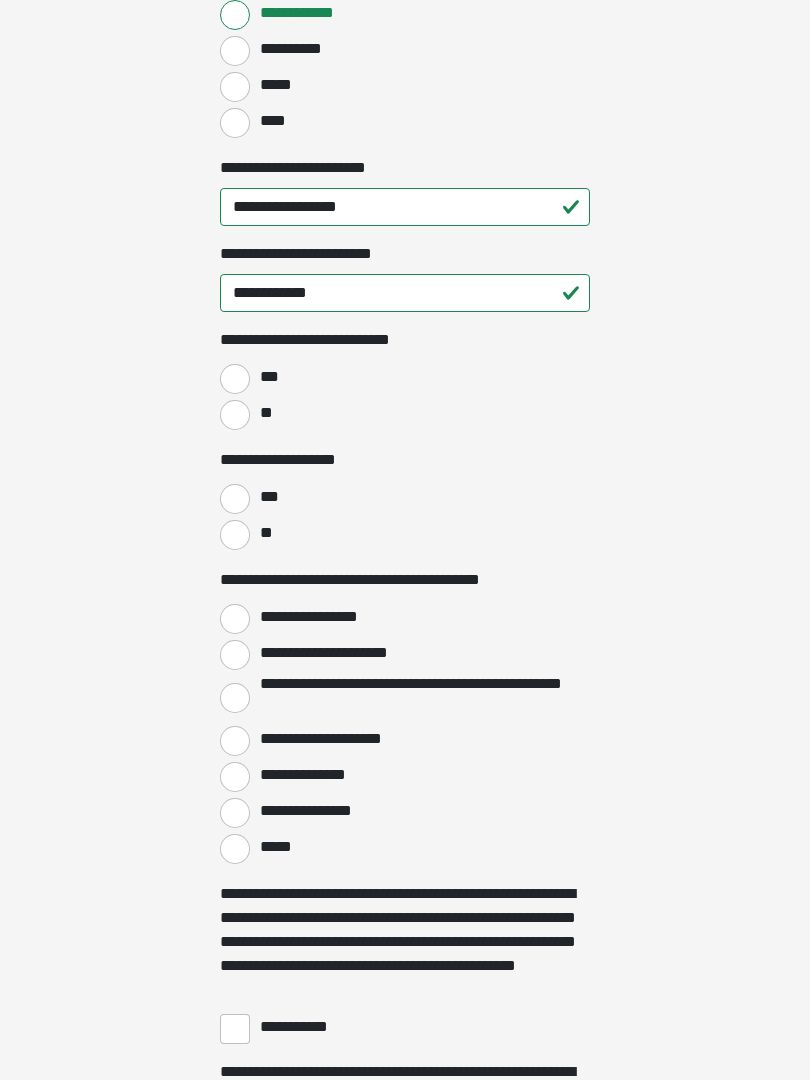 click on "**" at bounding box center (235, 415) 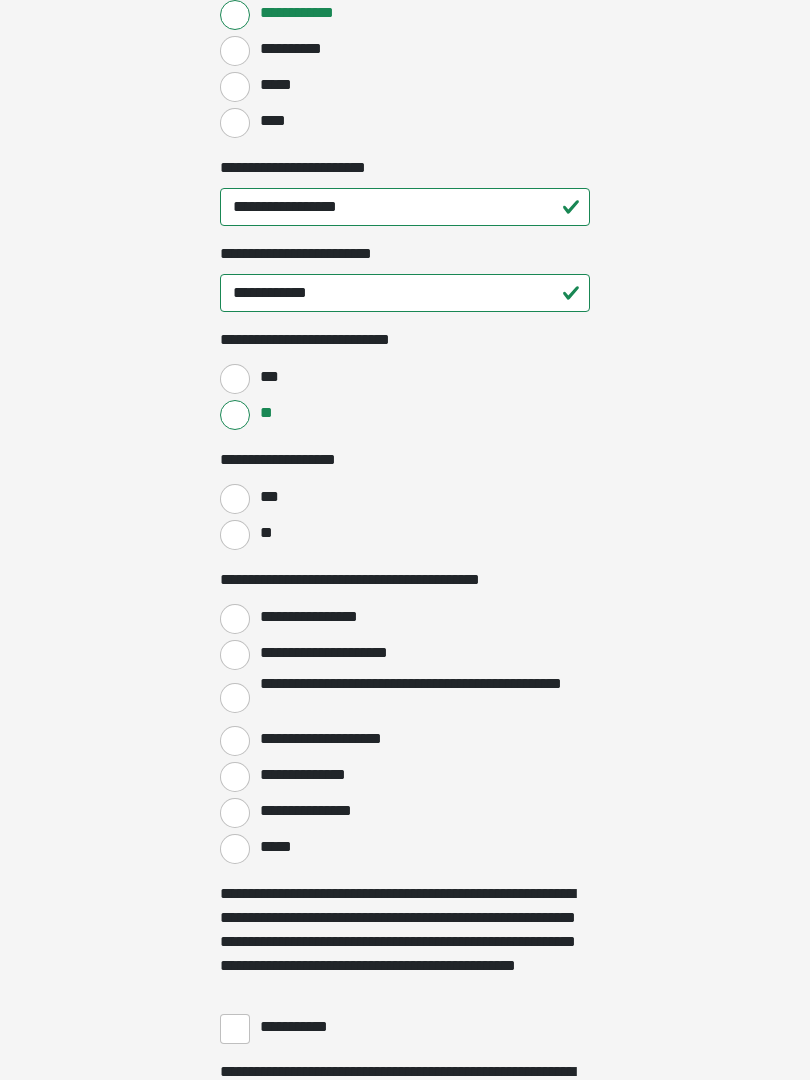 click on "**" at bounding box center [235, 535] 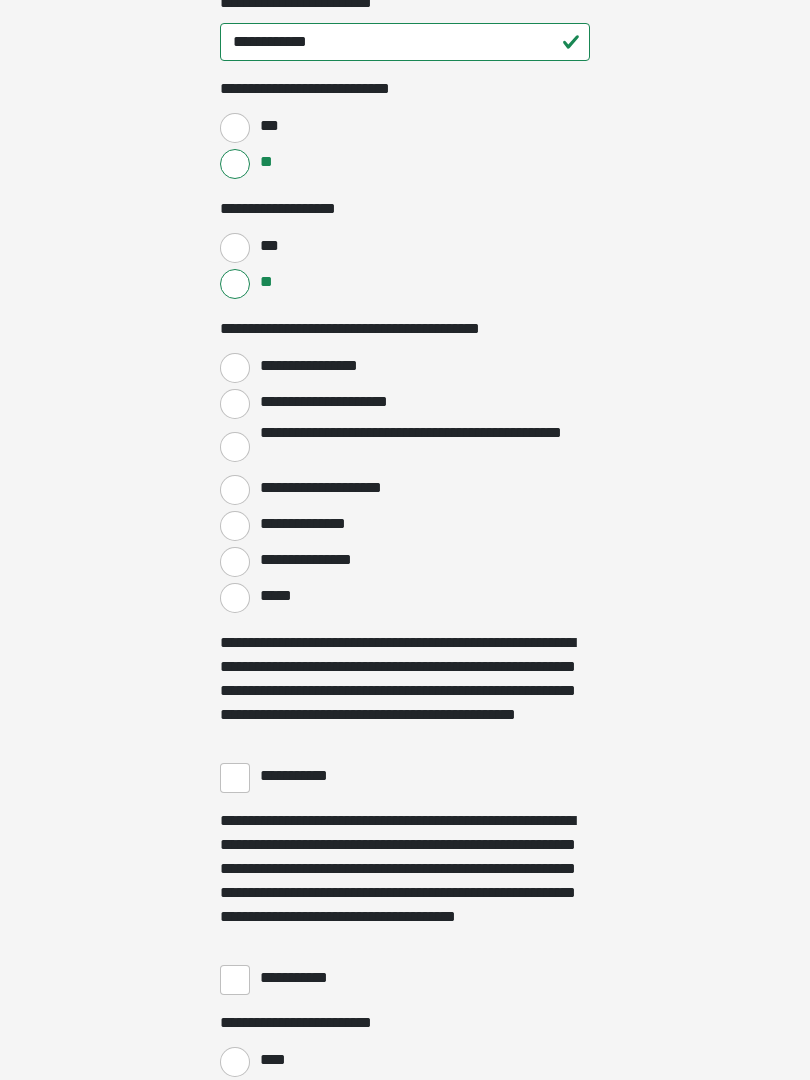 scroll, scrollTop: 3087, scrollLeft: 0, axis: vertical 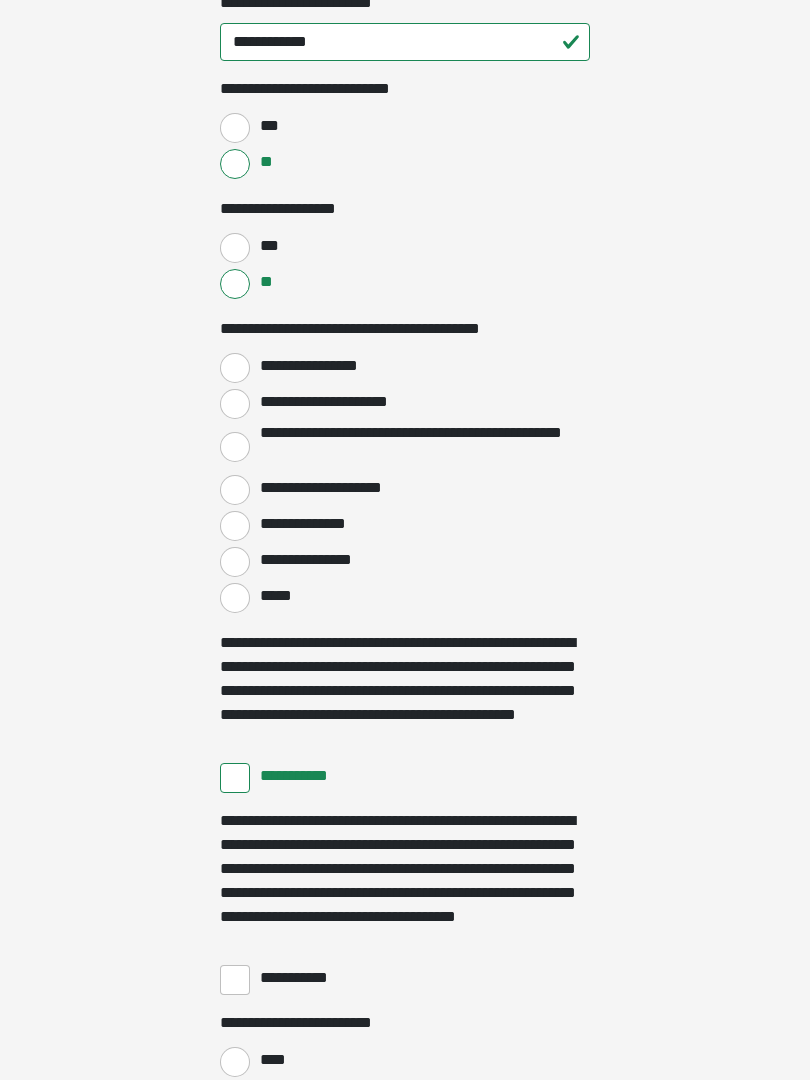 click on "**********" at bounding box center [235, 980] 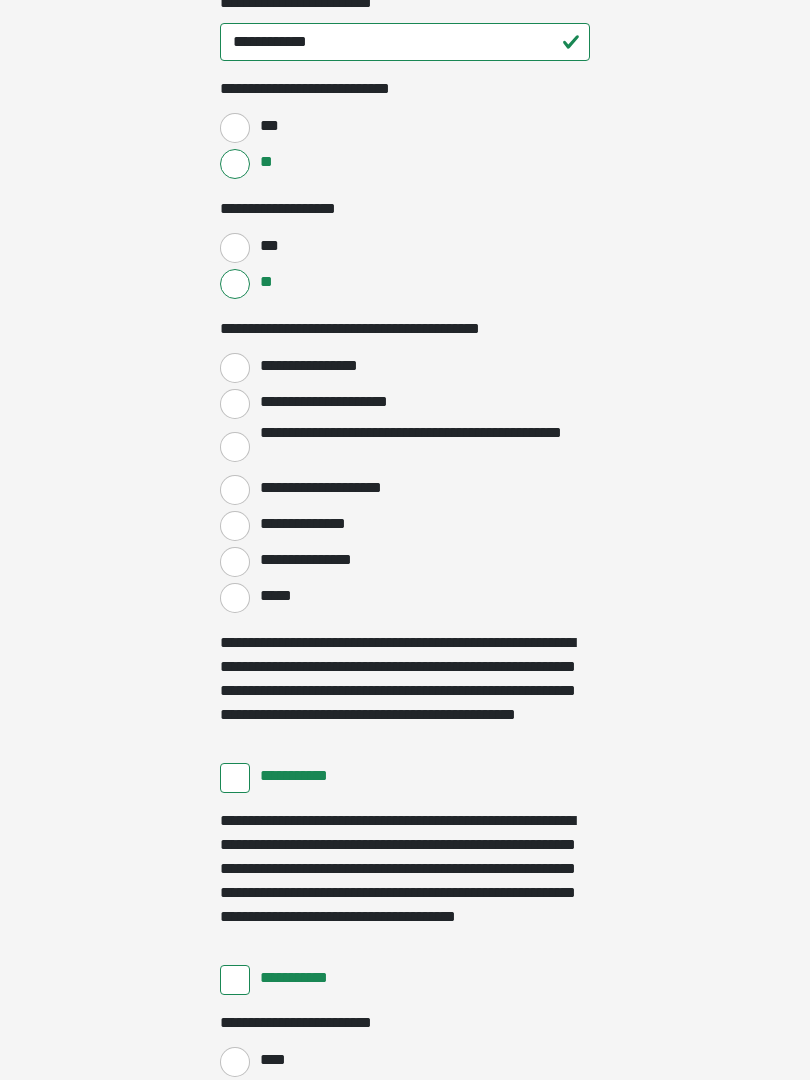 click on "**********" at bounding box center [235, 404] 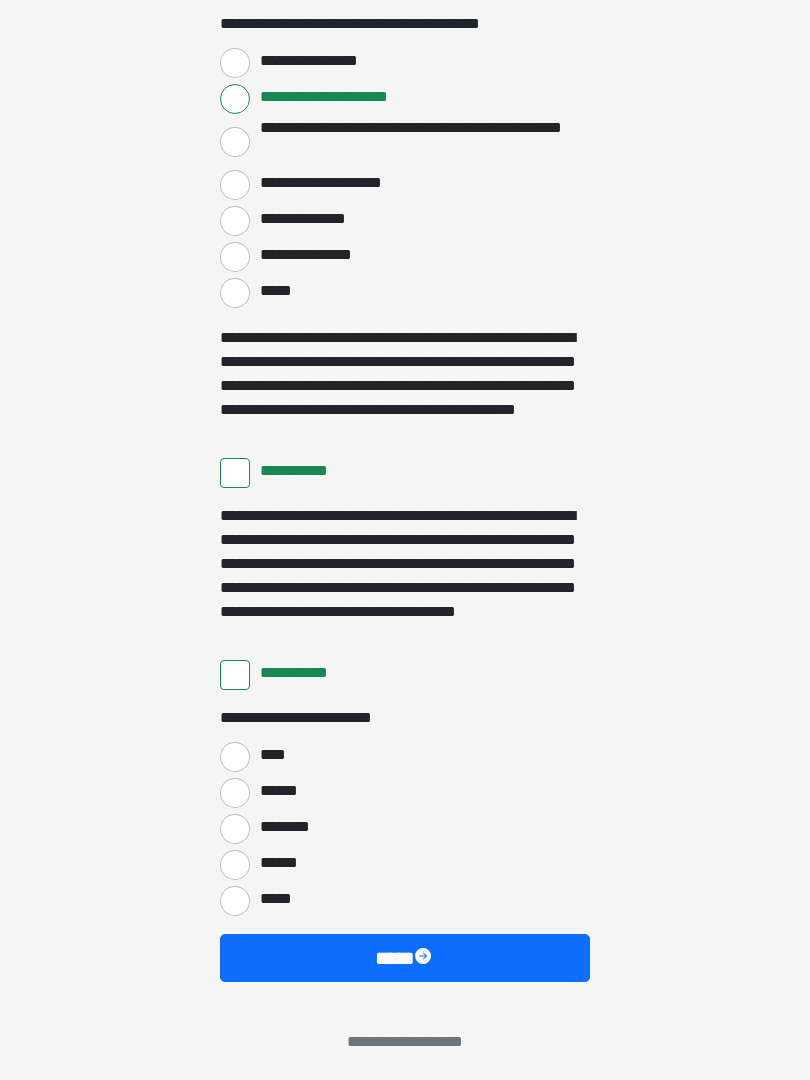 scroll, scrollTop: 3391, scrollLeft: 0, axis: vertical 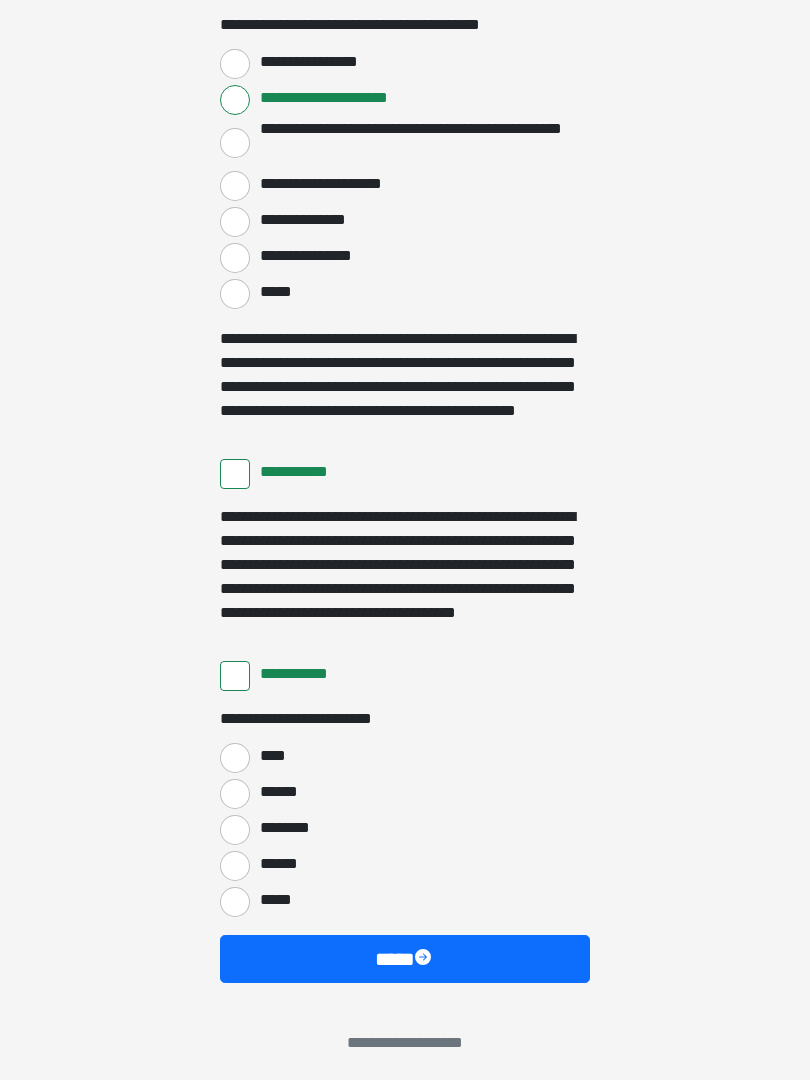 click on "**********" at bounding box center (405, -2851) 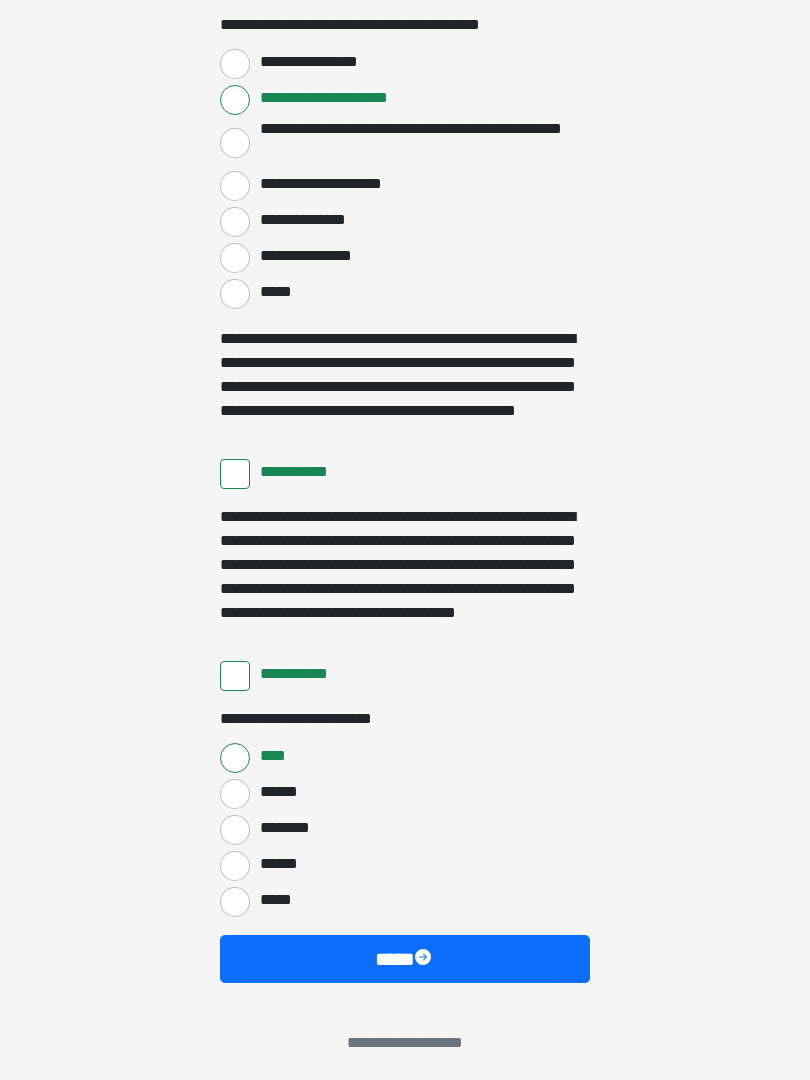 click on "****" at bounding box center [405, 959] 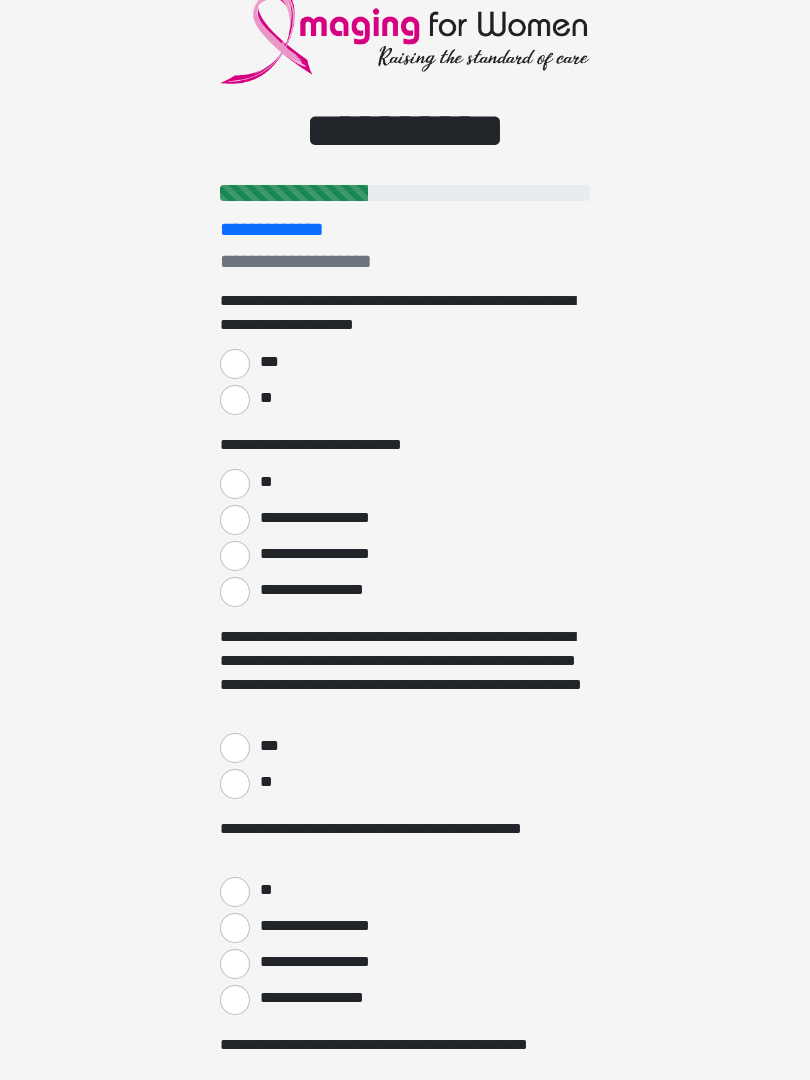 scroll, scrollTop: 65, scrollLeft: 0, axis: vertical 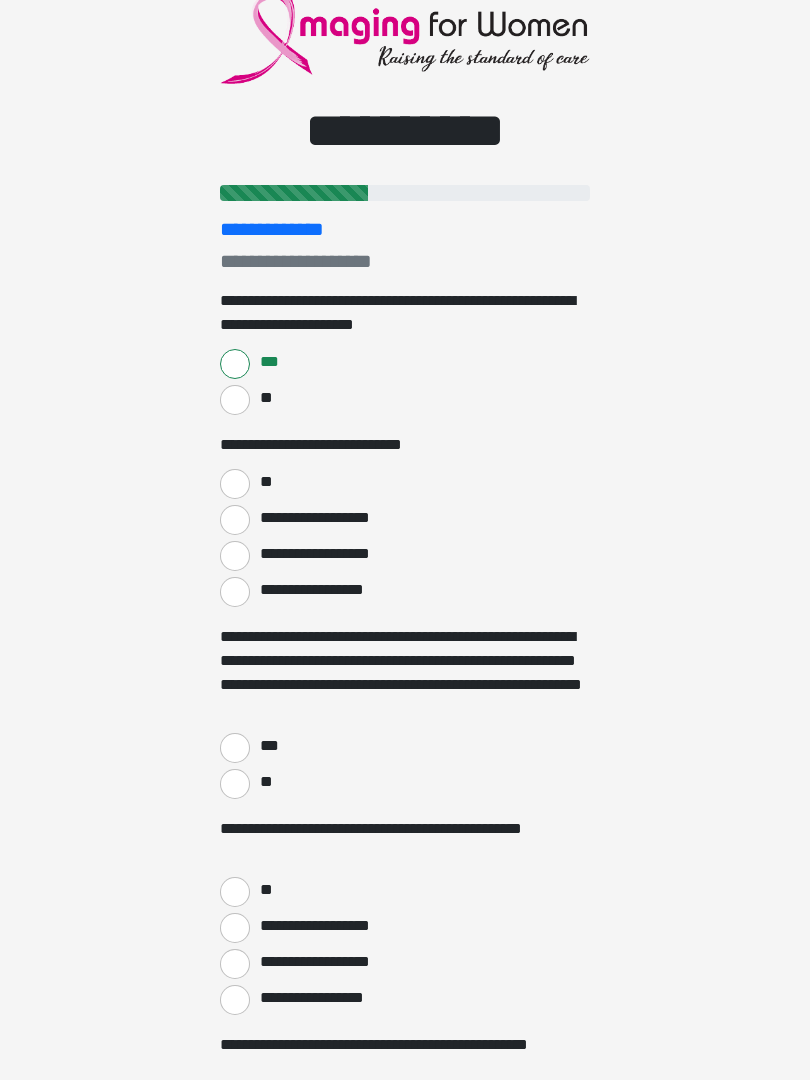 click on "**" at bounding box center [235, 484] 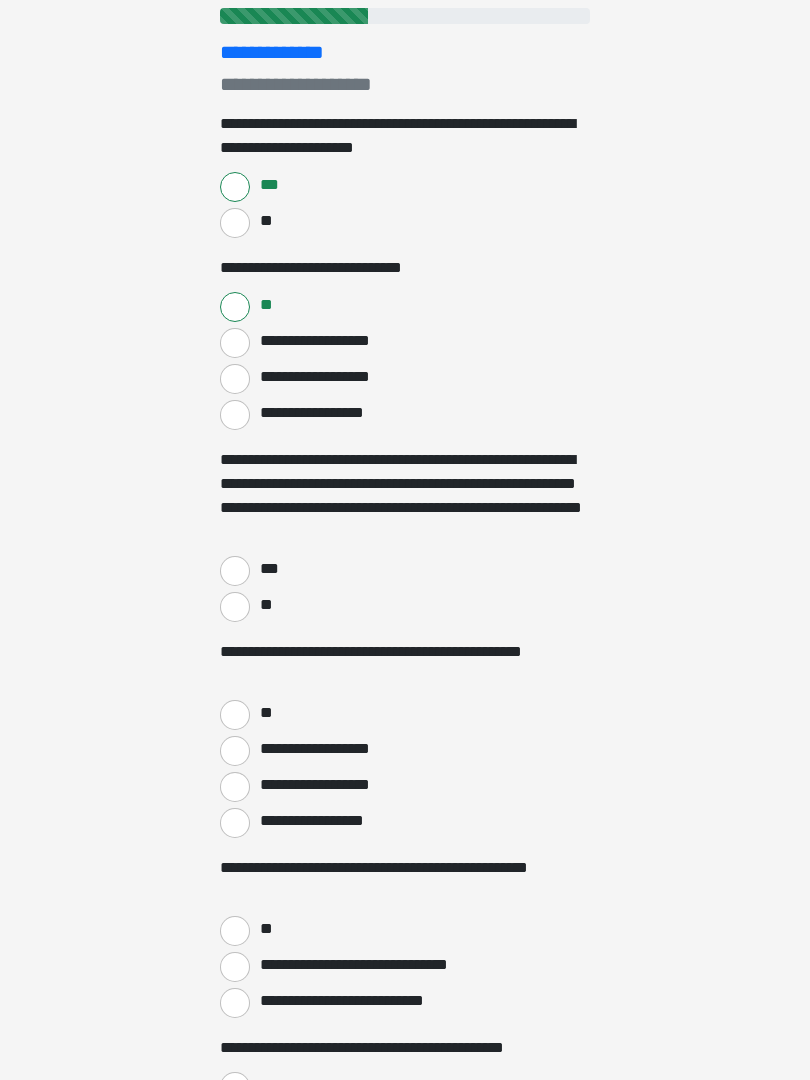 scroll, scrollTop: 243, scrollLeft: 0, axis: vertical 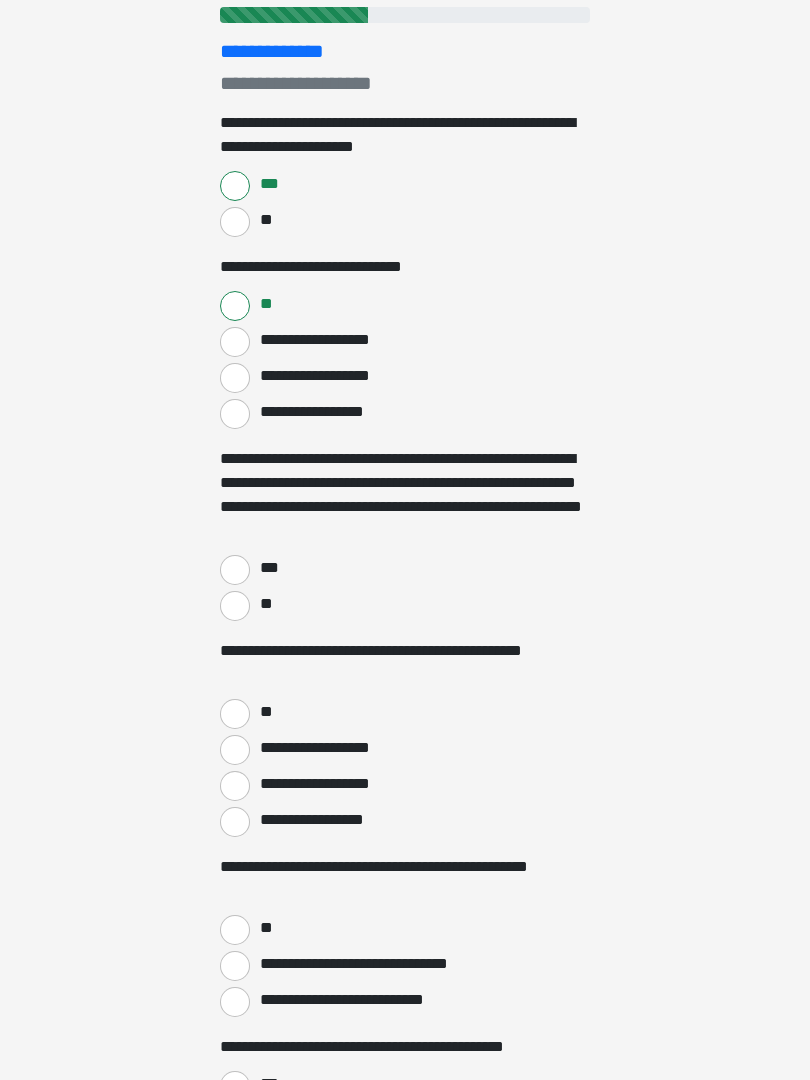 click on "***" at bounding box center [235, 570] 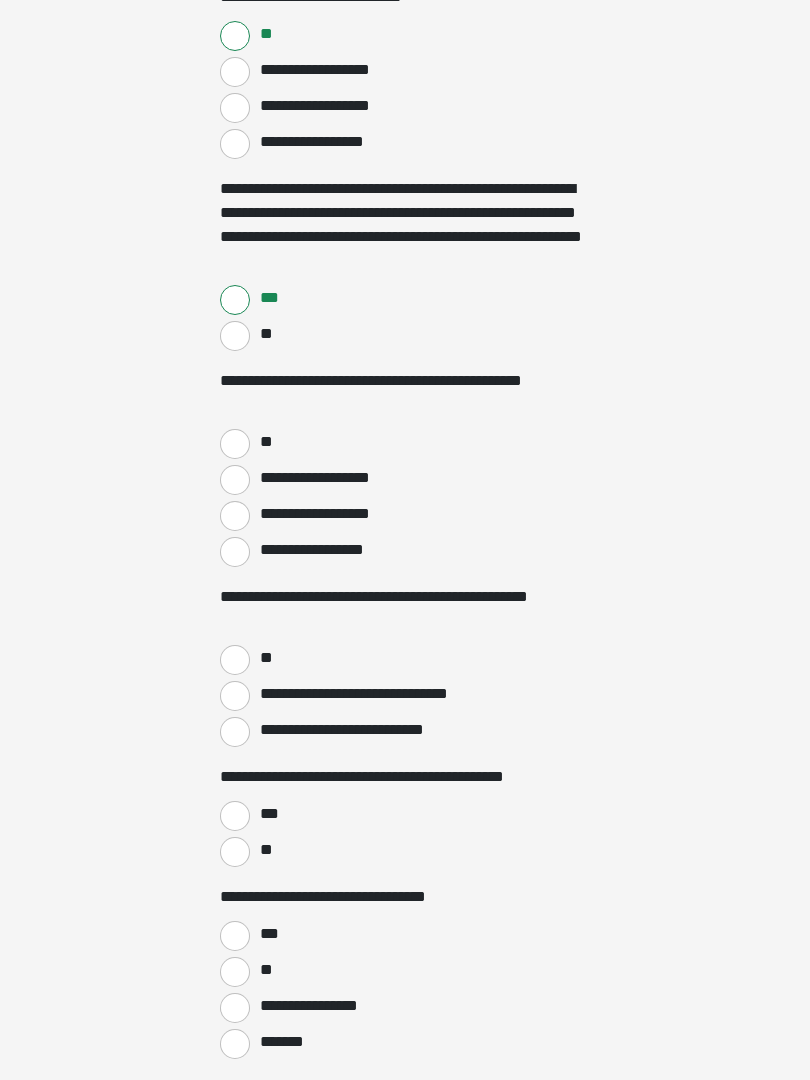 scroll, scrollTop: 513, scrollLeft: 0, axis: vertical 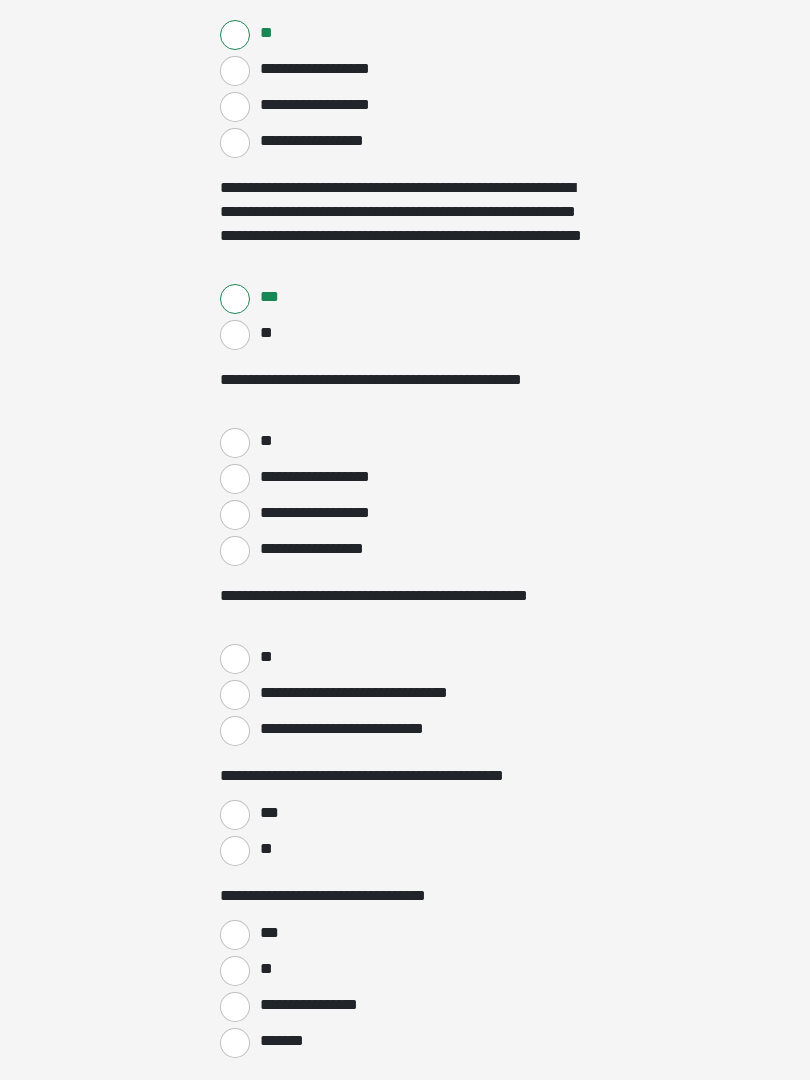 click on "**" at bounding box center [235, 444] 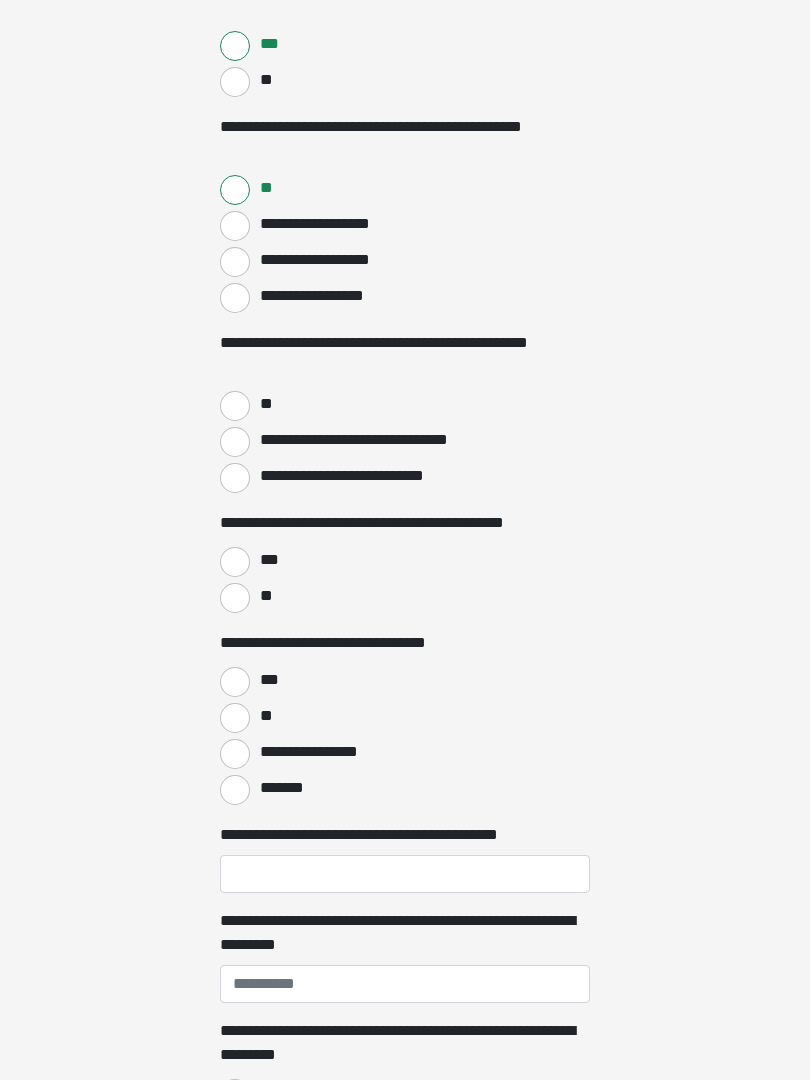 scroll, scrollTop: 775, scrollLeft: 0, axis: vertical 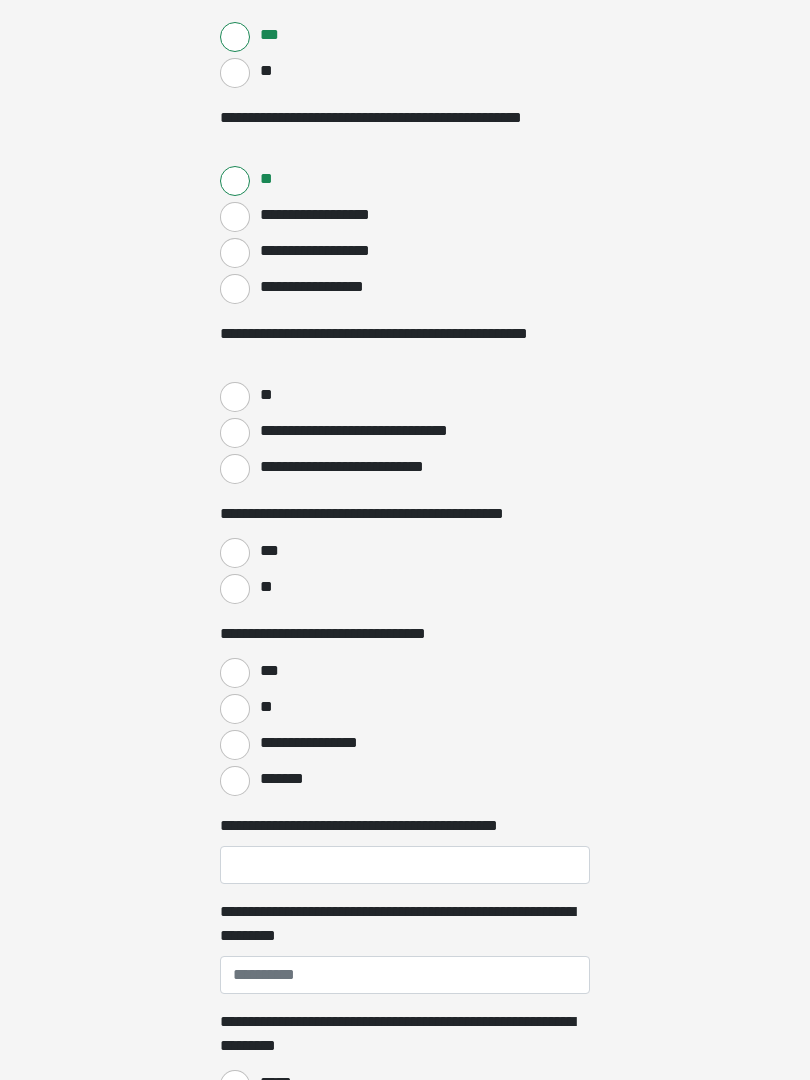 click on "**" at bounding box center [235, 398] 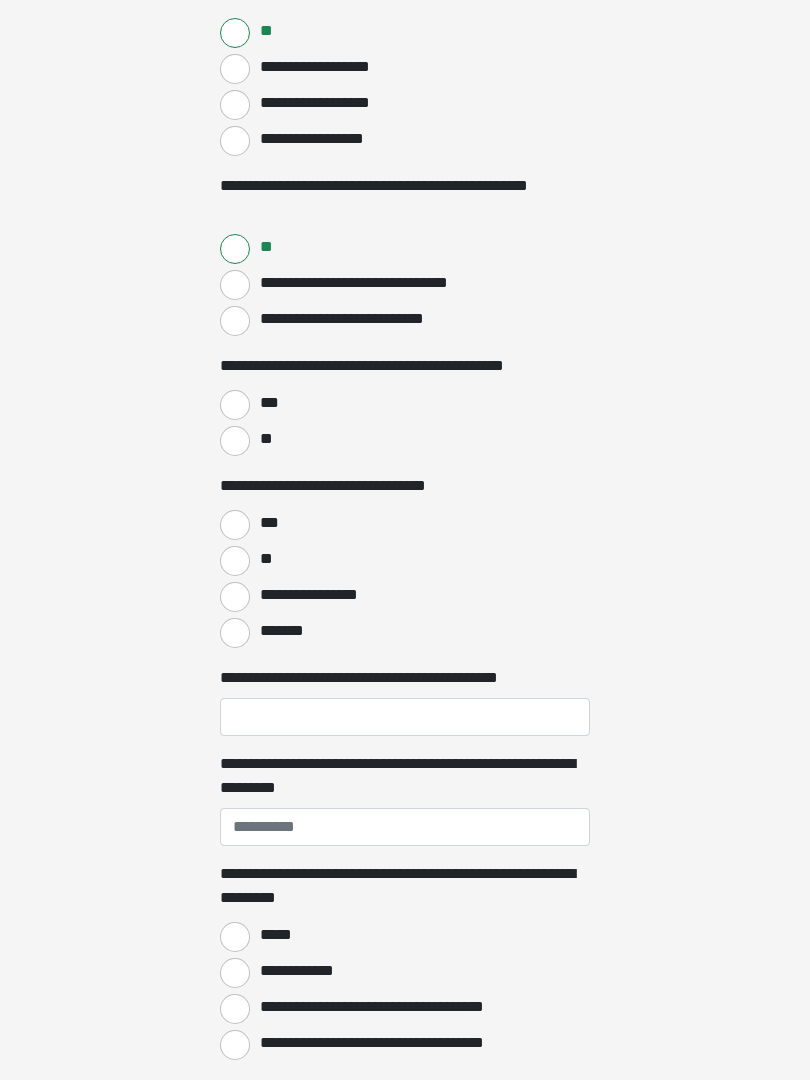 scroll, scrollTop: 924, scrollLeft: 0, axis: vertical 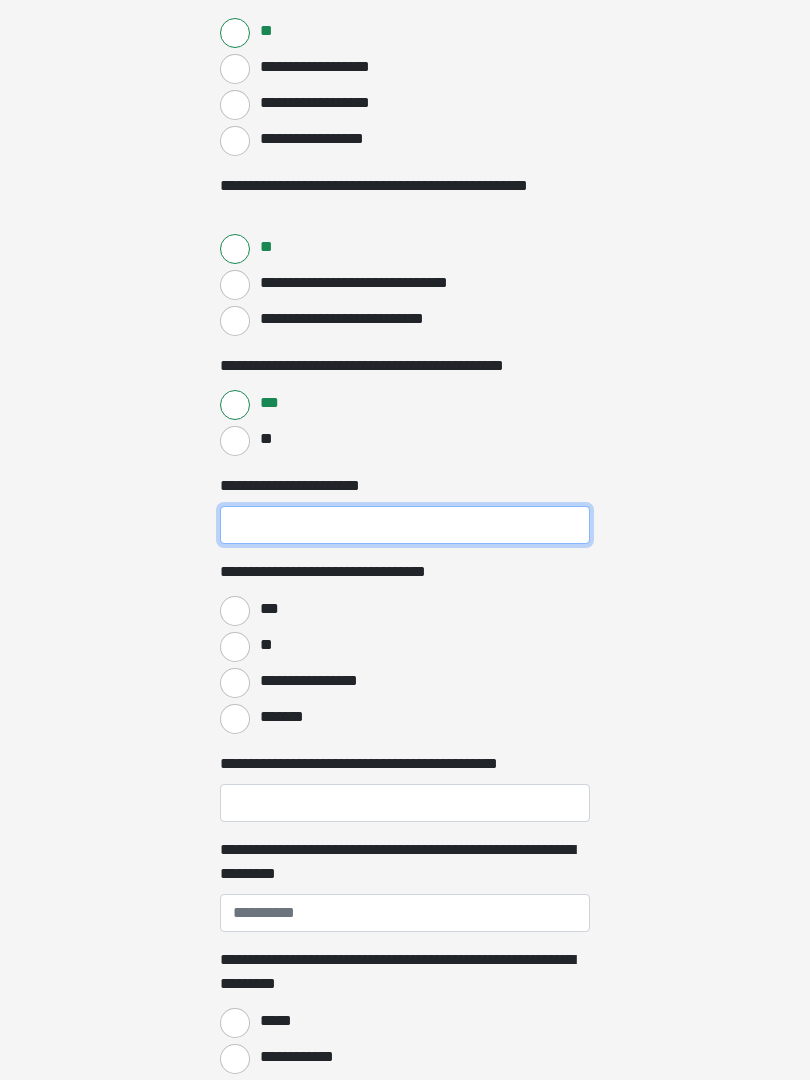 click on "**********" at bounding box center [405, 525] 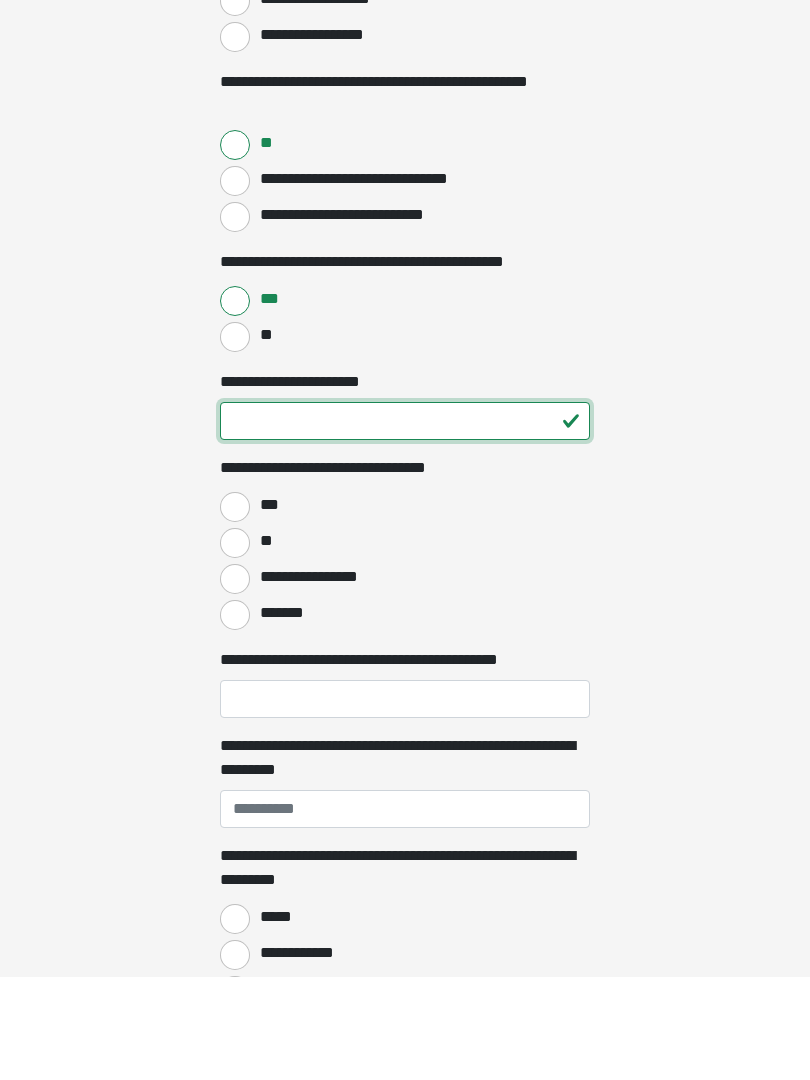 type on "**" 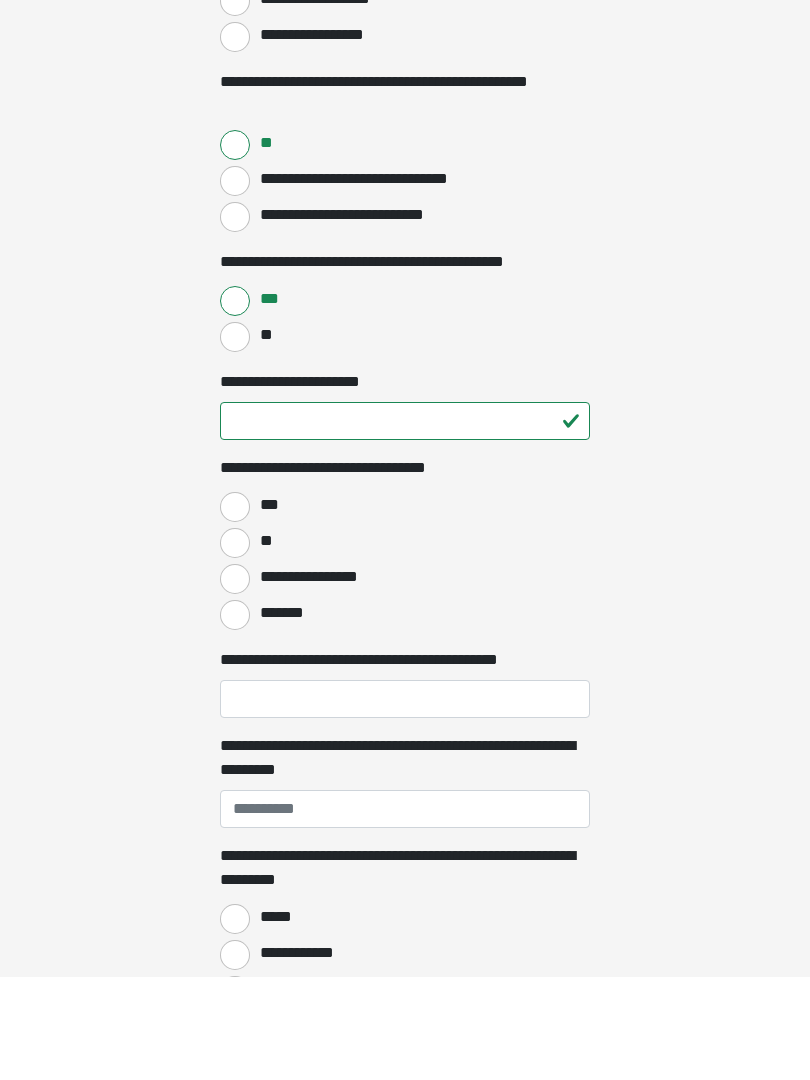 click on "**" at bounding box center [235, 647] 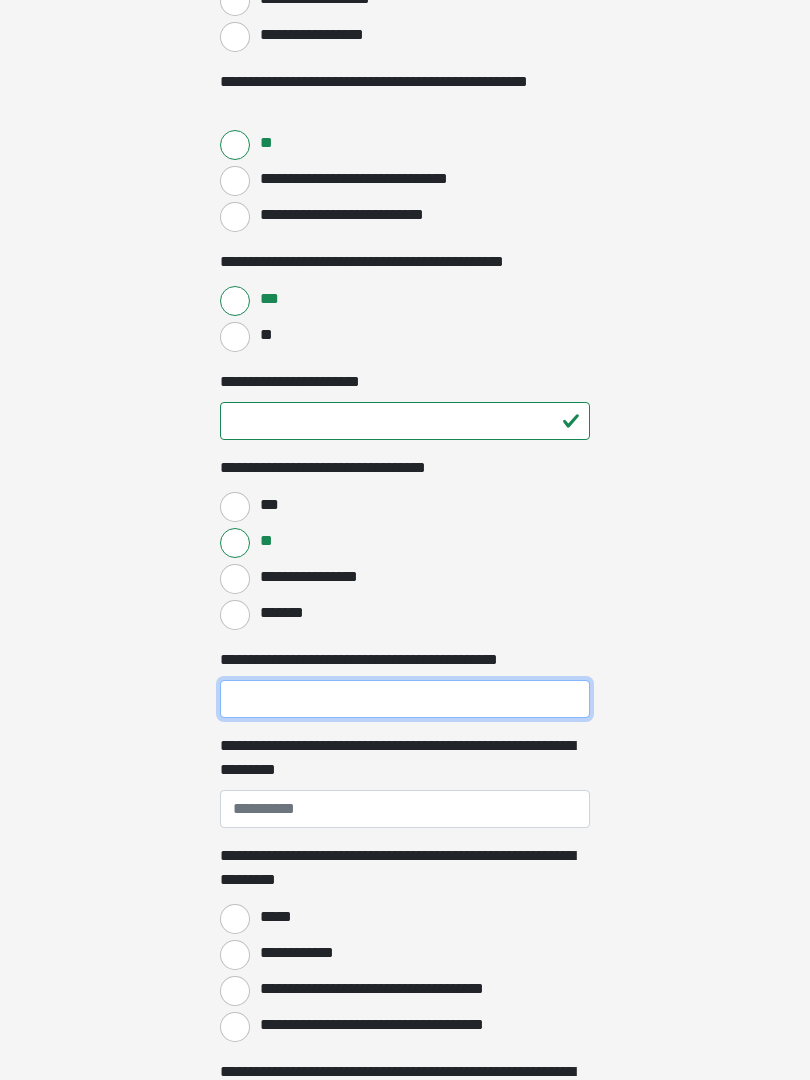 click on "**********" at bounding box center (405, 699) 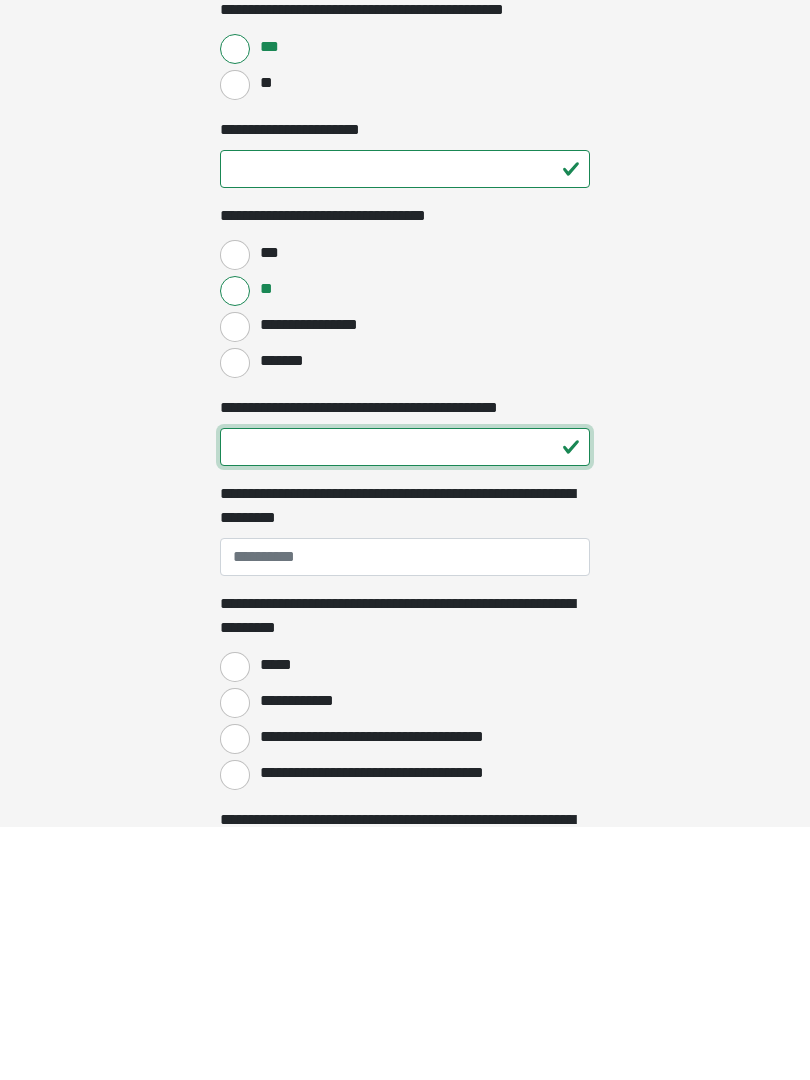 type on "**" 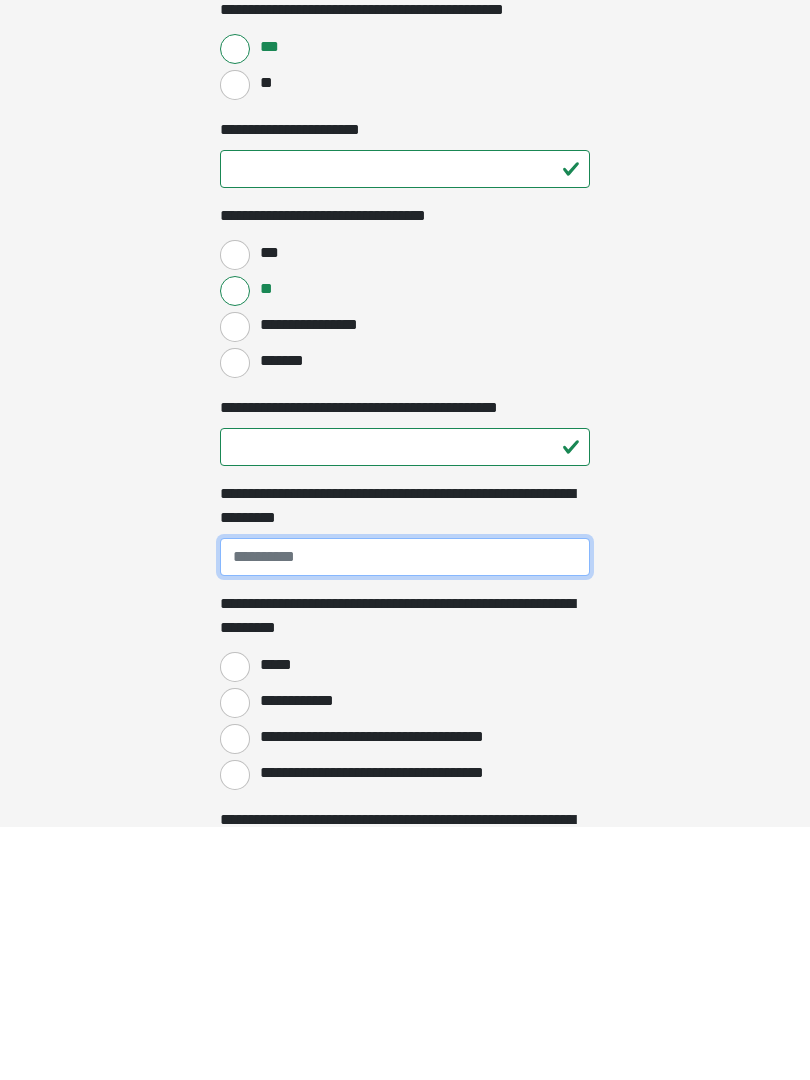 click on "**********" at bounding box center (405, 810) 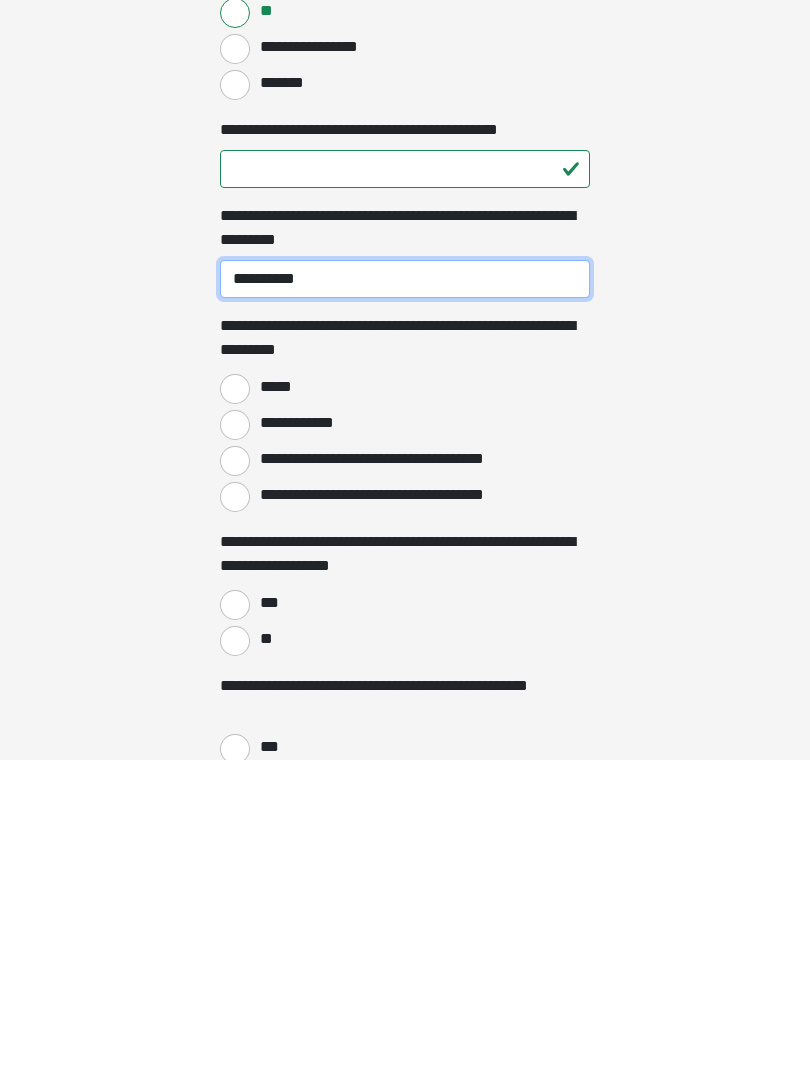scroll, scrollTop: 1239, scrollLeft: 0, axis: vertical 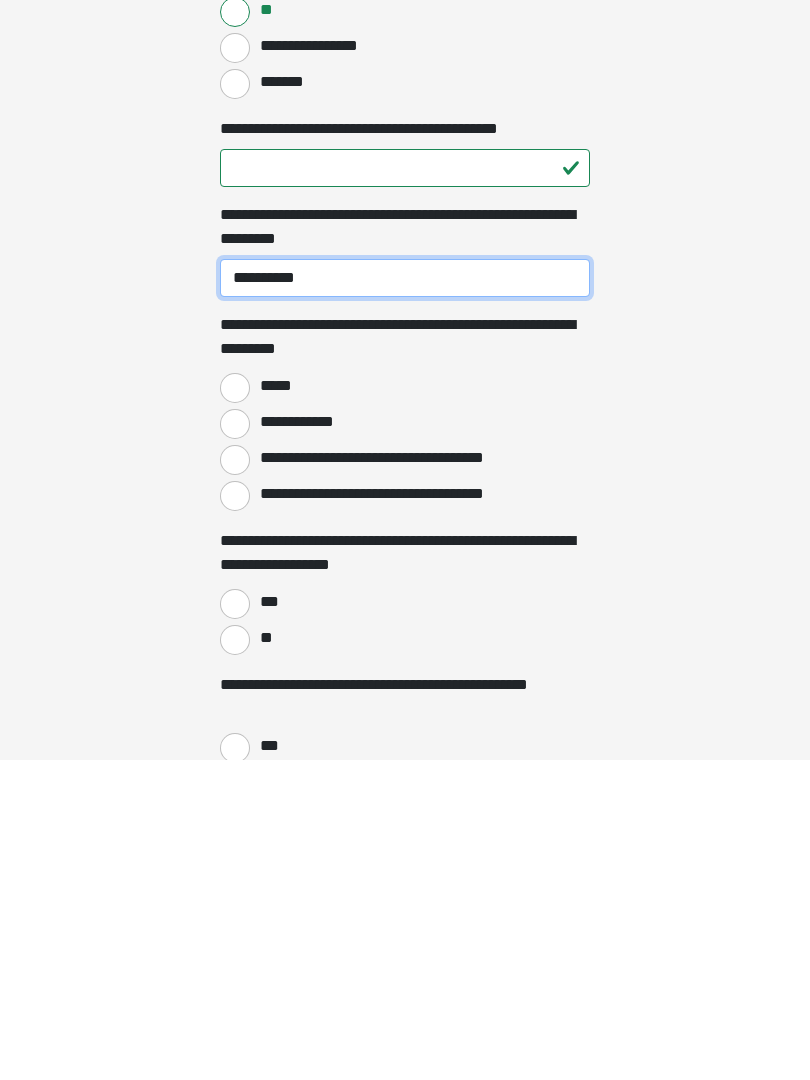 type on "**********" 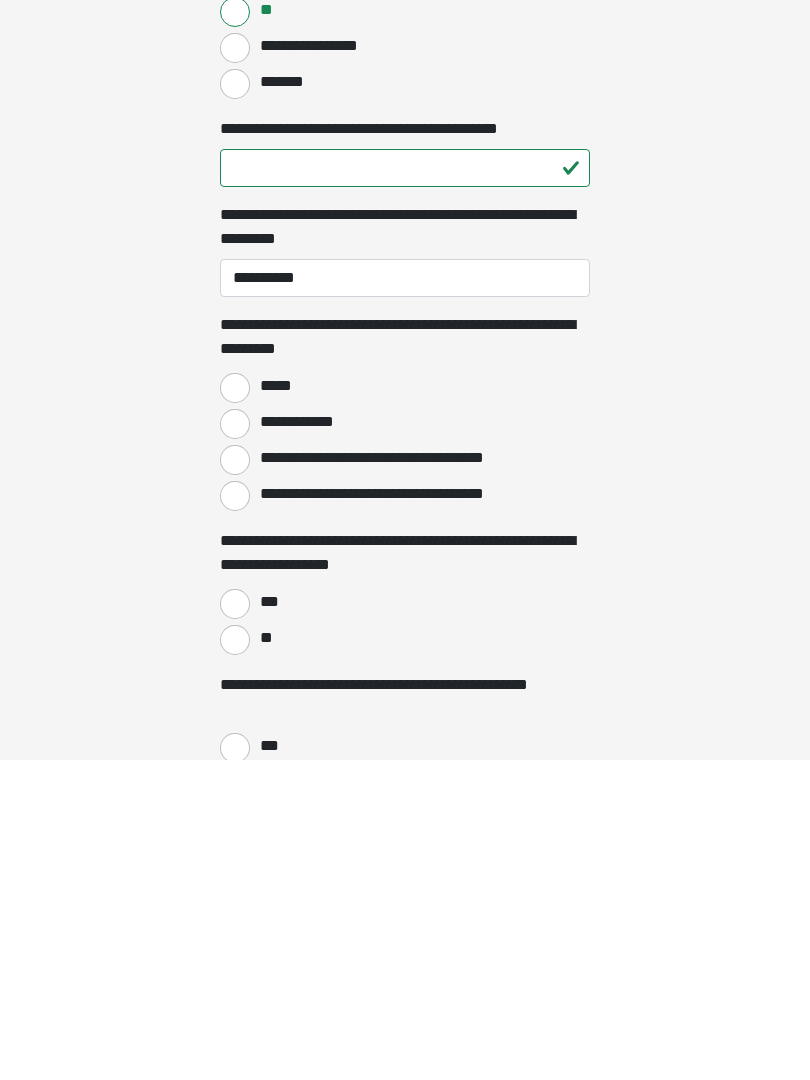 click on "*****" at bounding box center (235, 708) 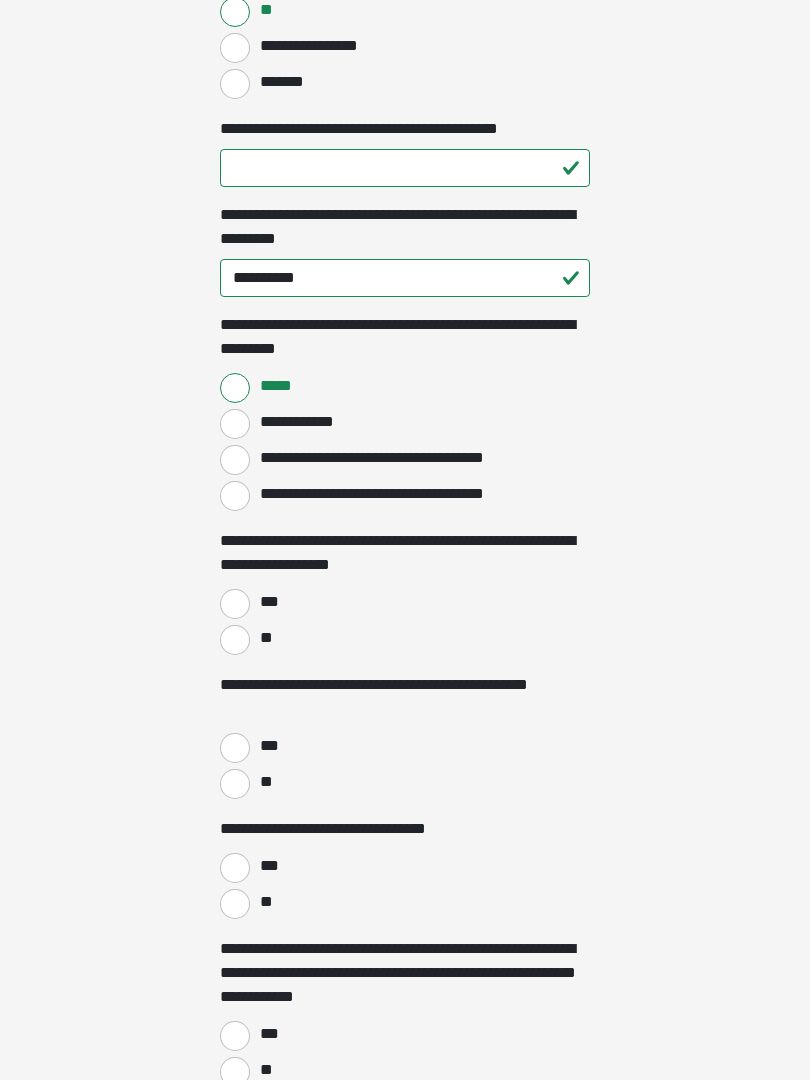 click on "**" at bounding box center [235, 640] 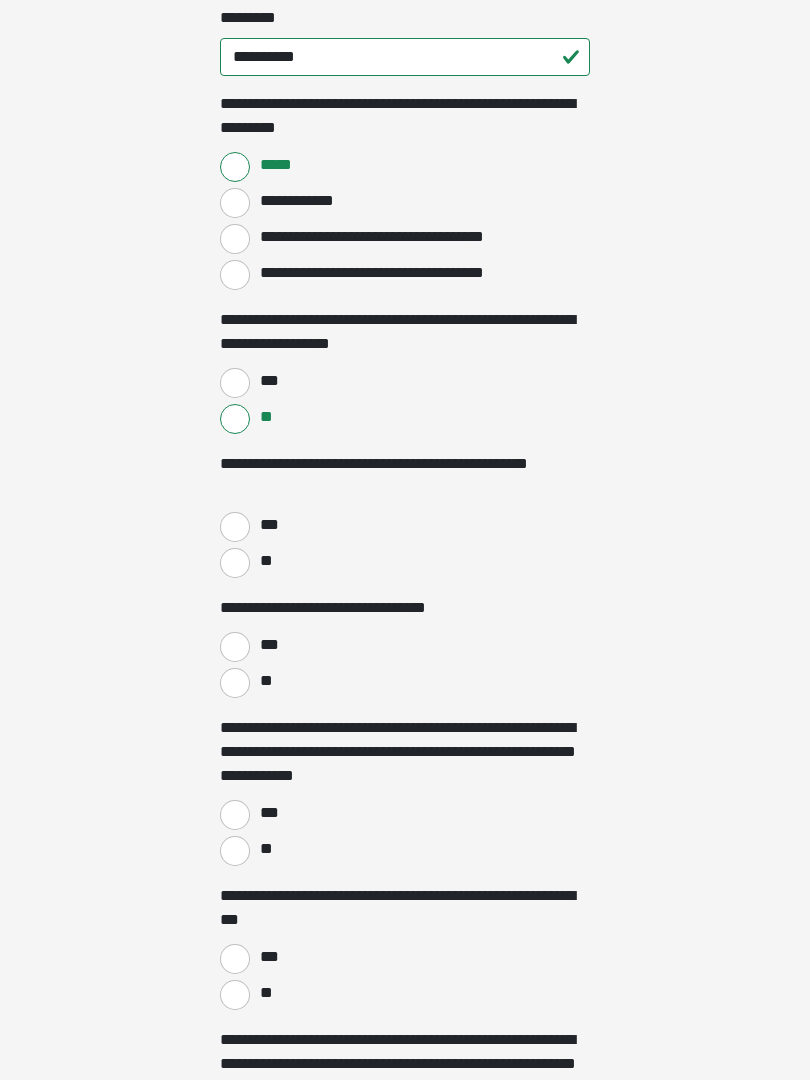 scroll, scrollTop: 1789, scrollLeft: 0, axis: vertical 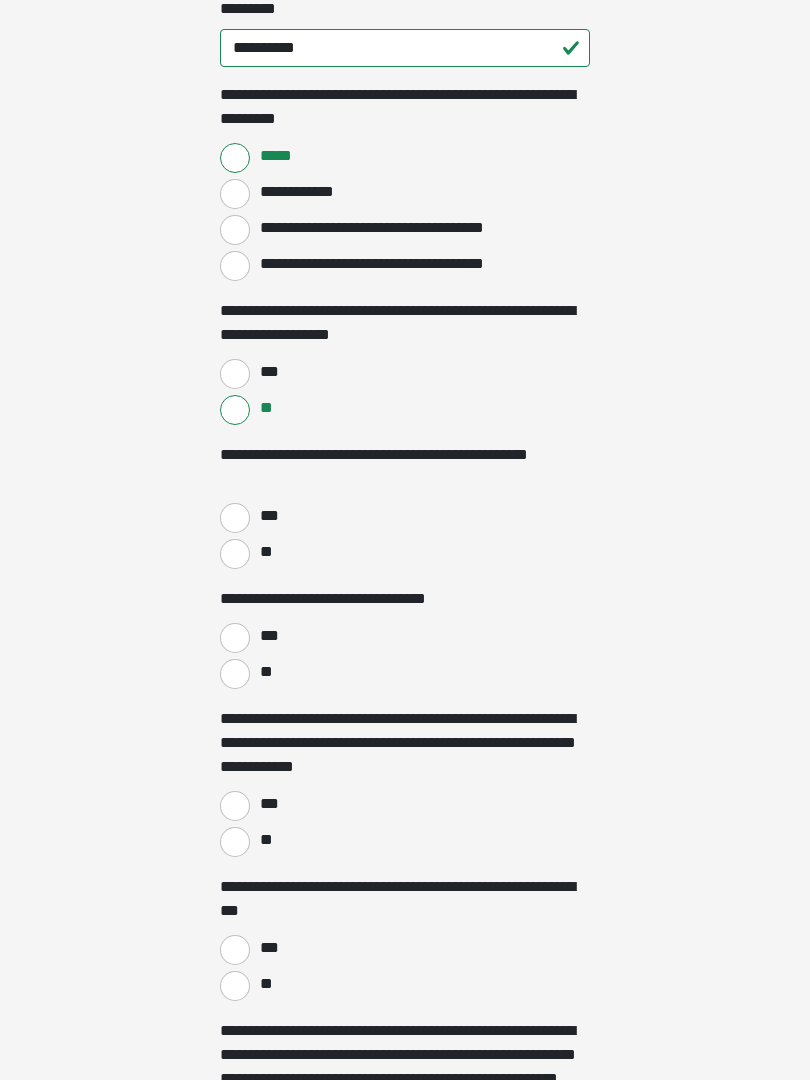 click on "**********" at bounding box center [405, 69] 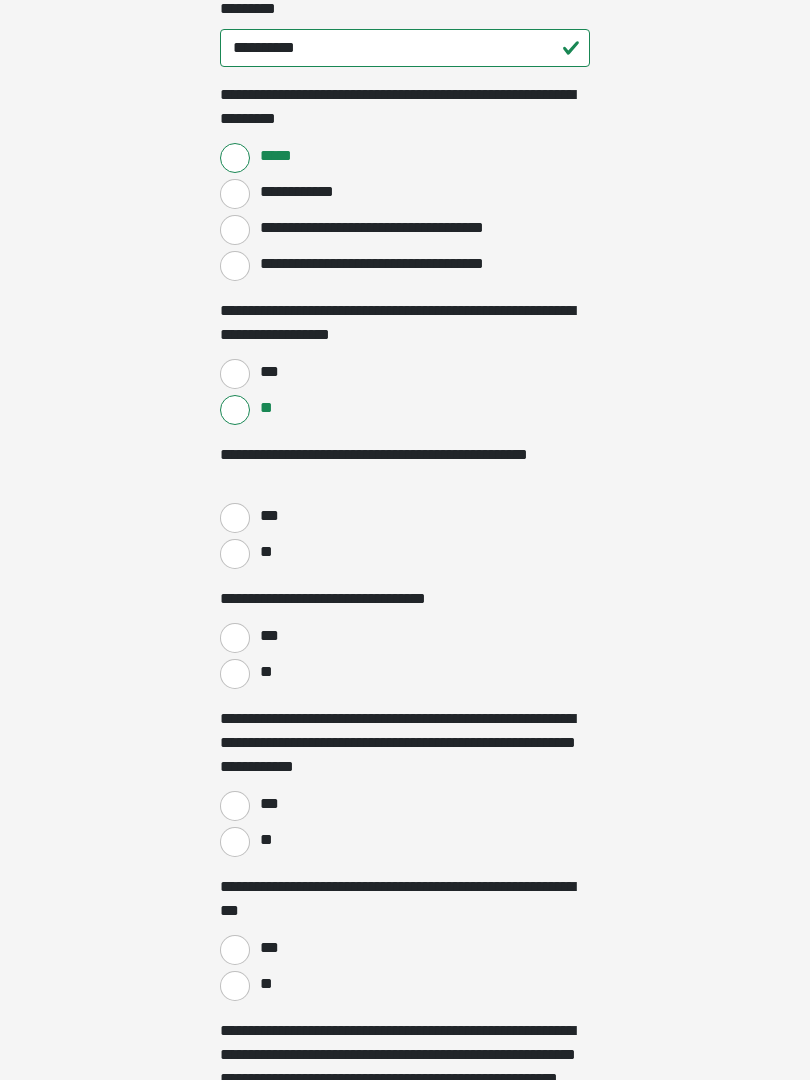 click on "**" at bounding box center [235, 554] 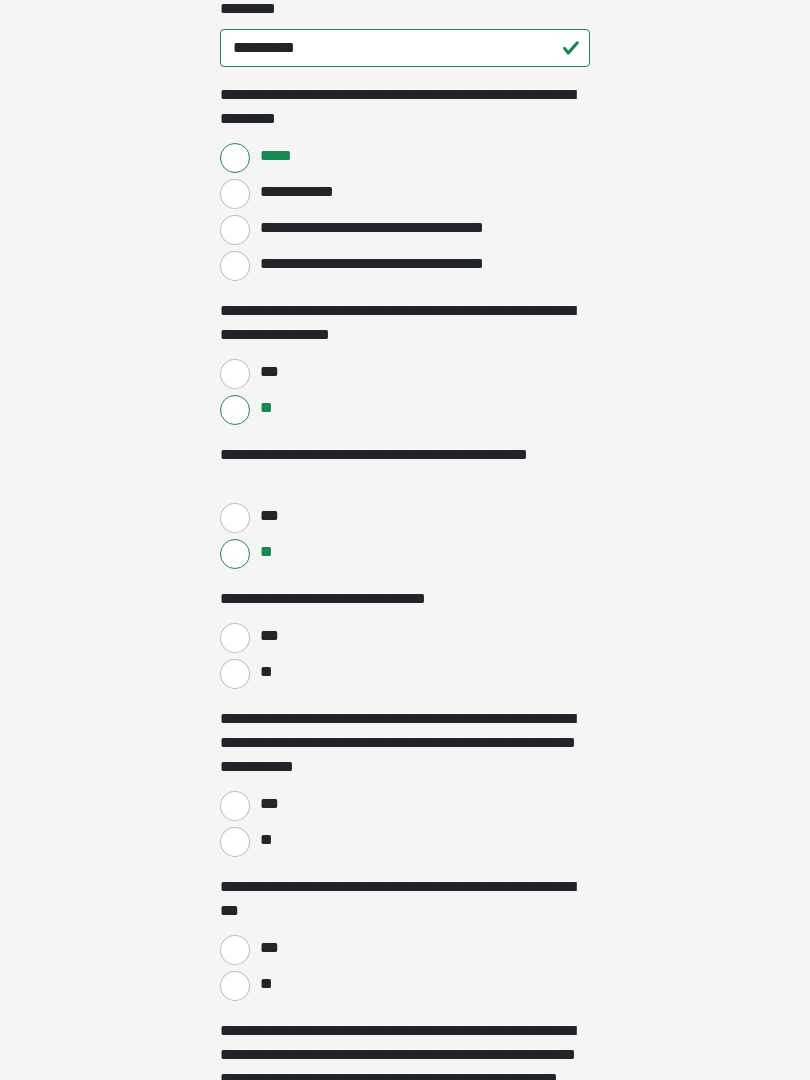 click on "**" at bounding box center (235, 674) 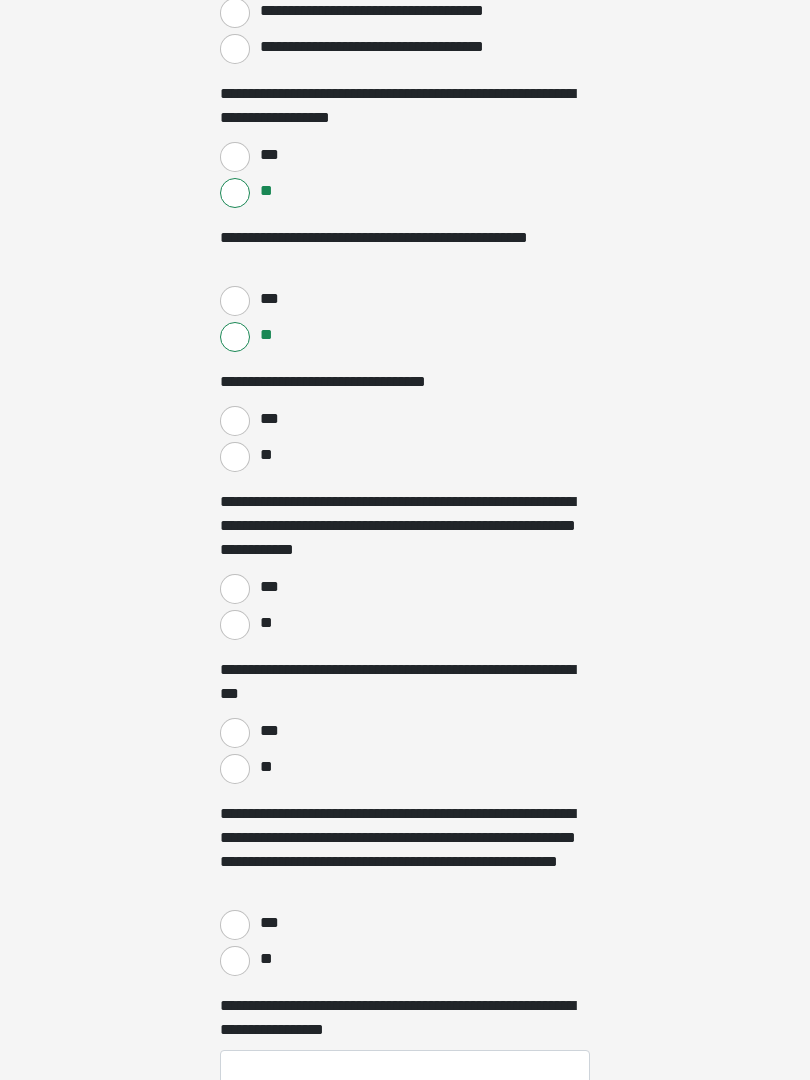 scroll, scrollTop: 2010, scrollLeft: 0, axis: vertical 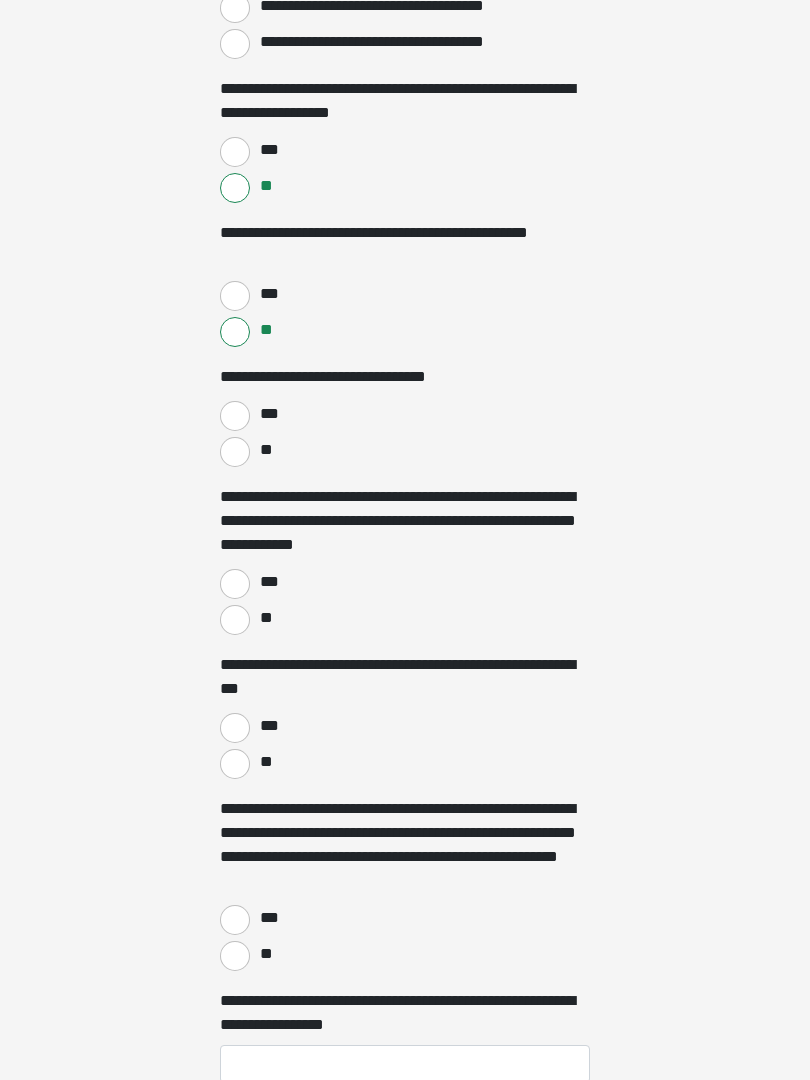 click on "**" at bounding box center [235, 621] 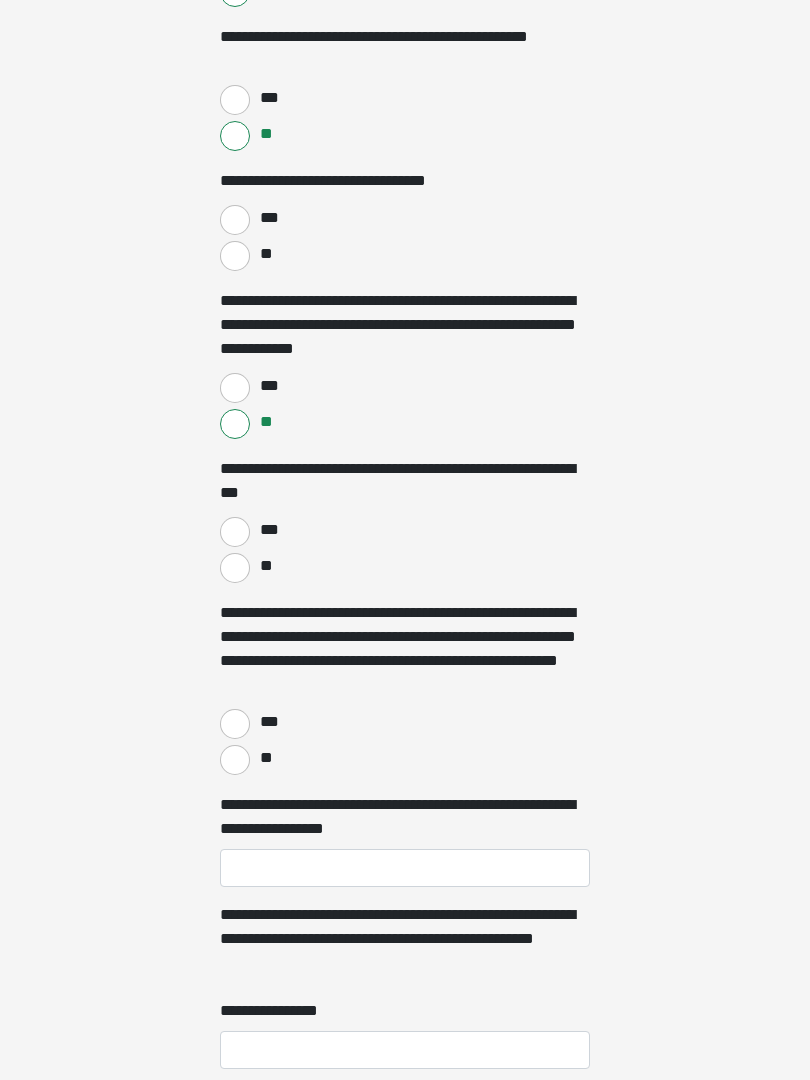 scroll, scrollTop: 2207, scrollLeft: 0, axis: vertical 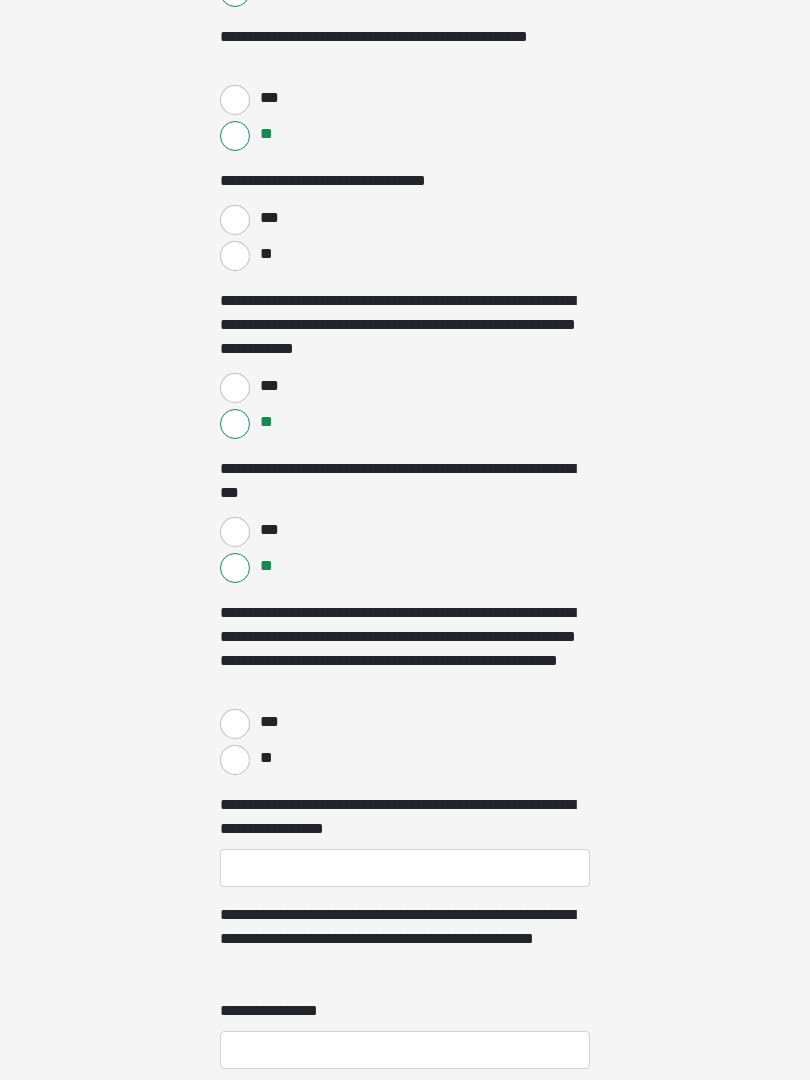 click on "**" at bounding box center [235, 760] 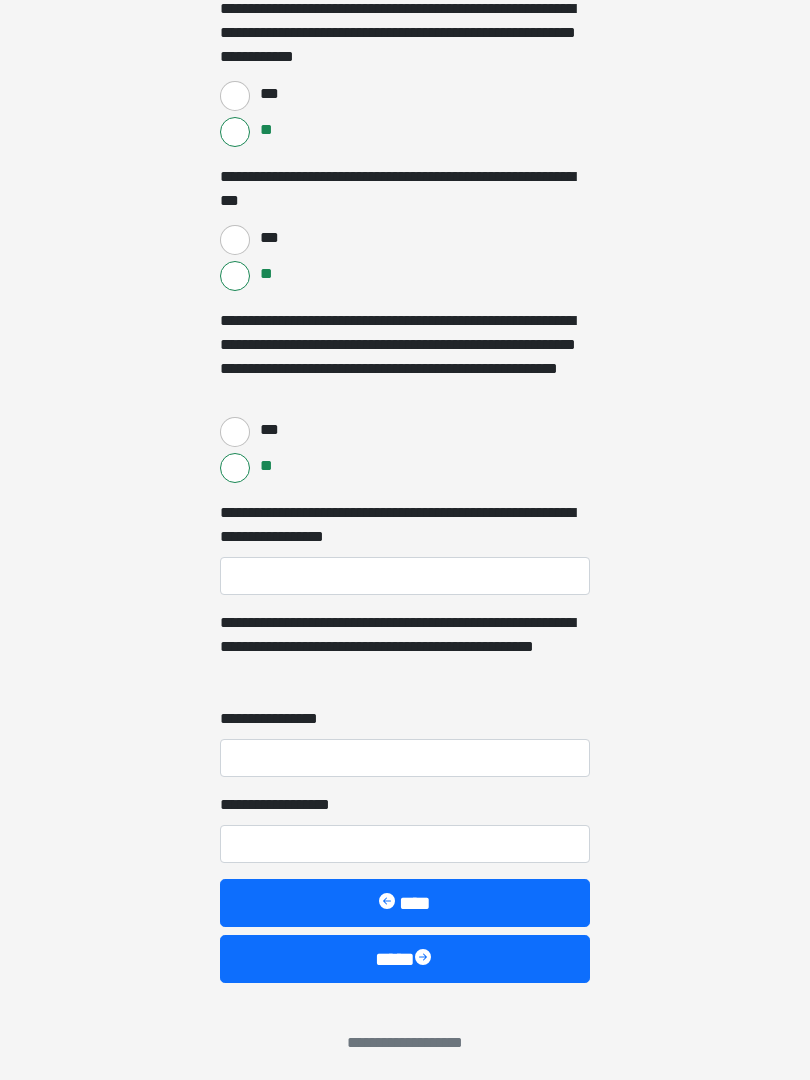 scroll, scrollTop: 2505, scrollLeft: 0, axis: vertical 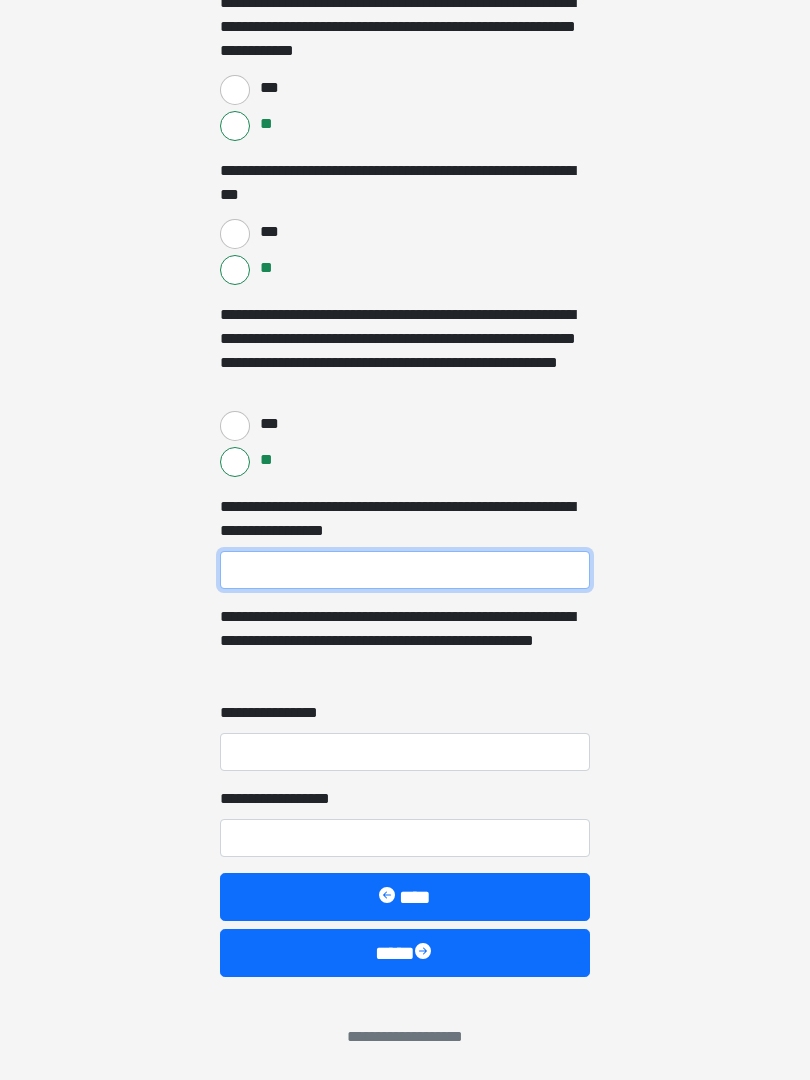 click on "**********" at bounding box center (405, 570) 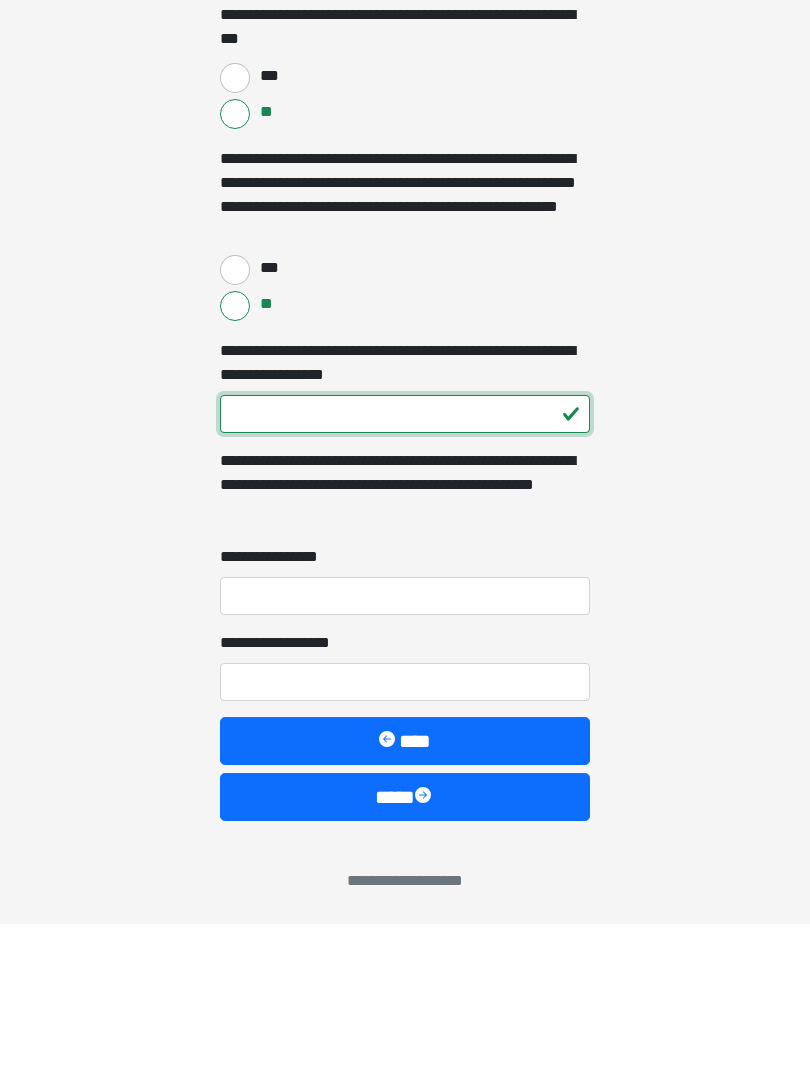 type on "***" 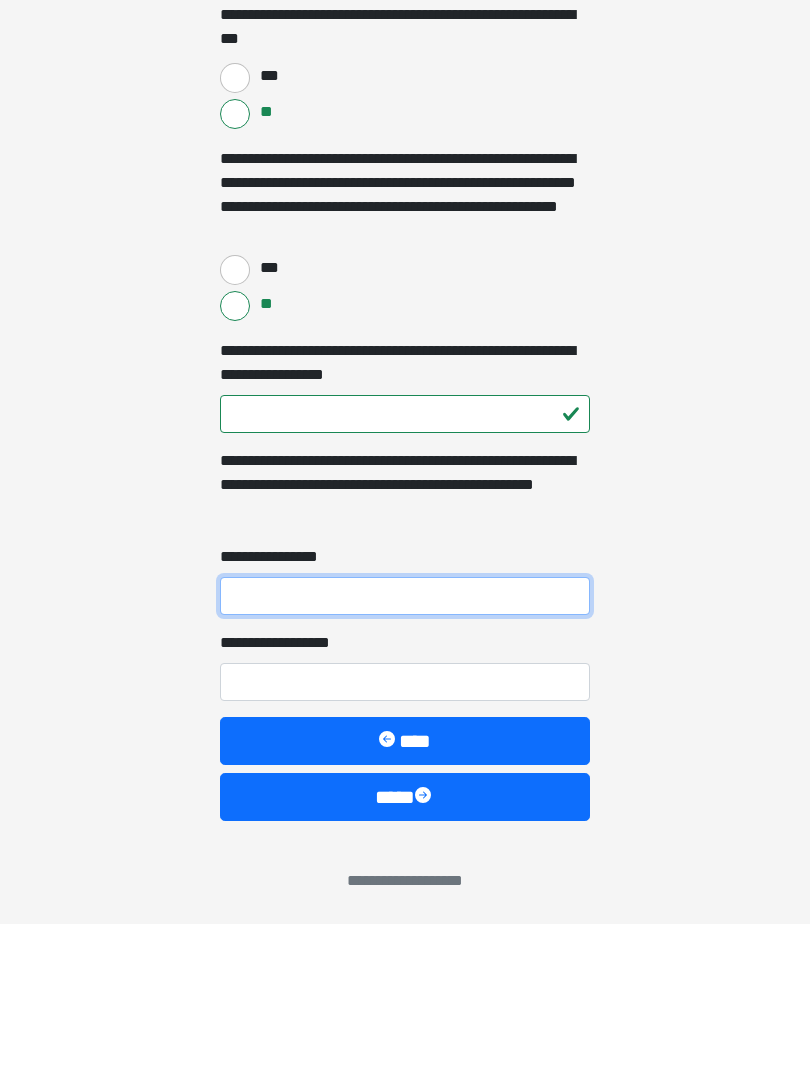 click on "**********" at bounding box center [405, 752] 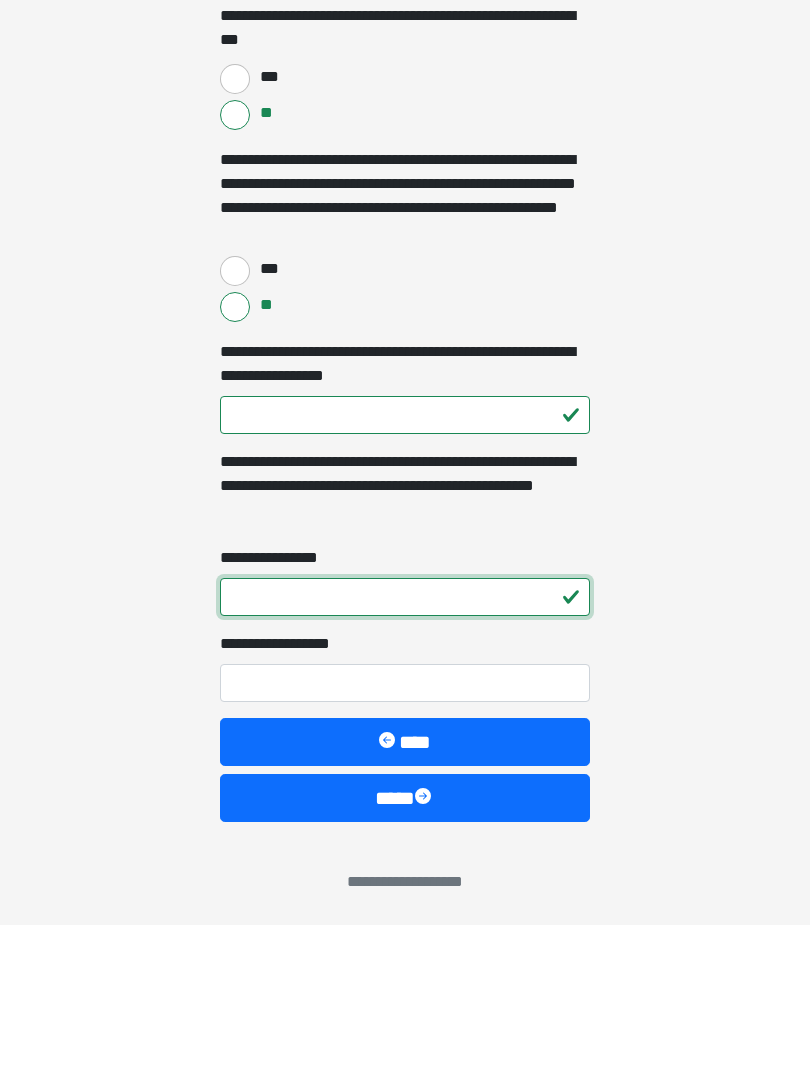 type on "*" 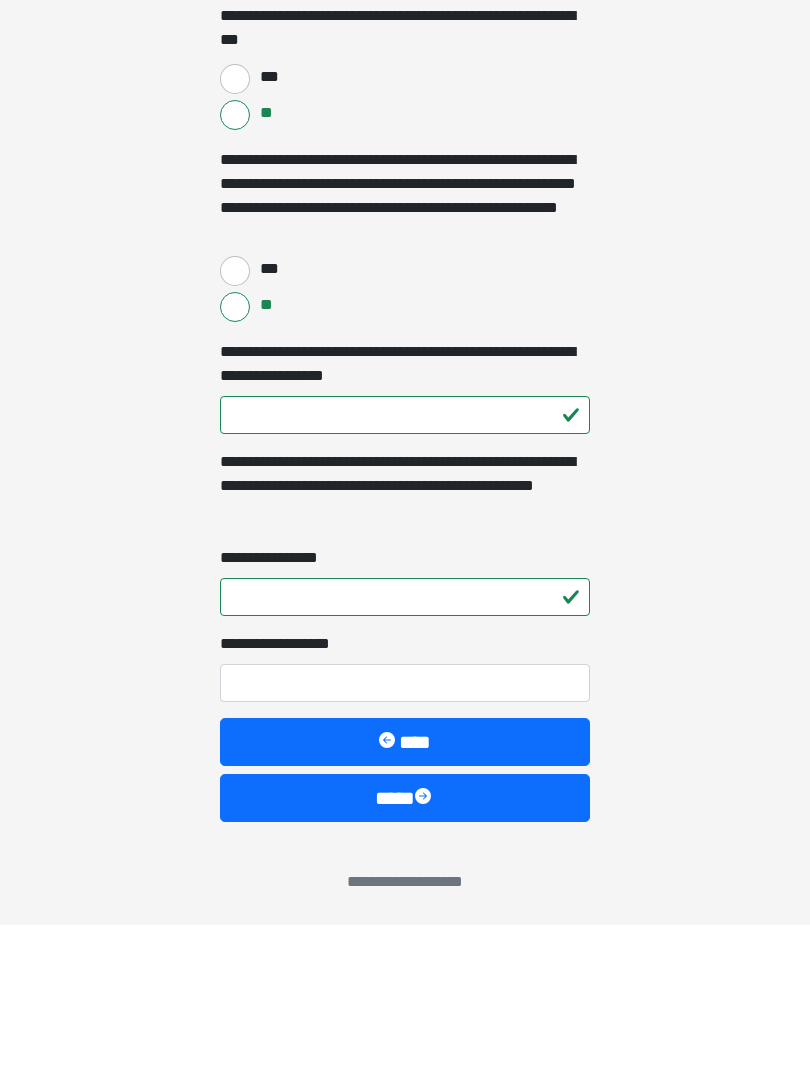 click on "**********" at bounding box center [405, 838] 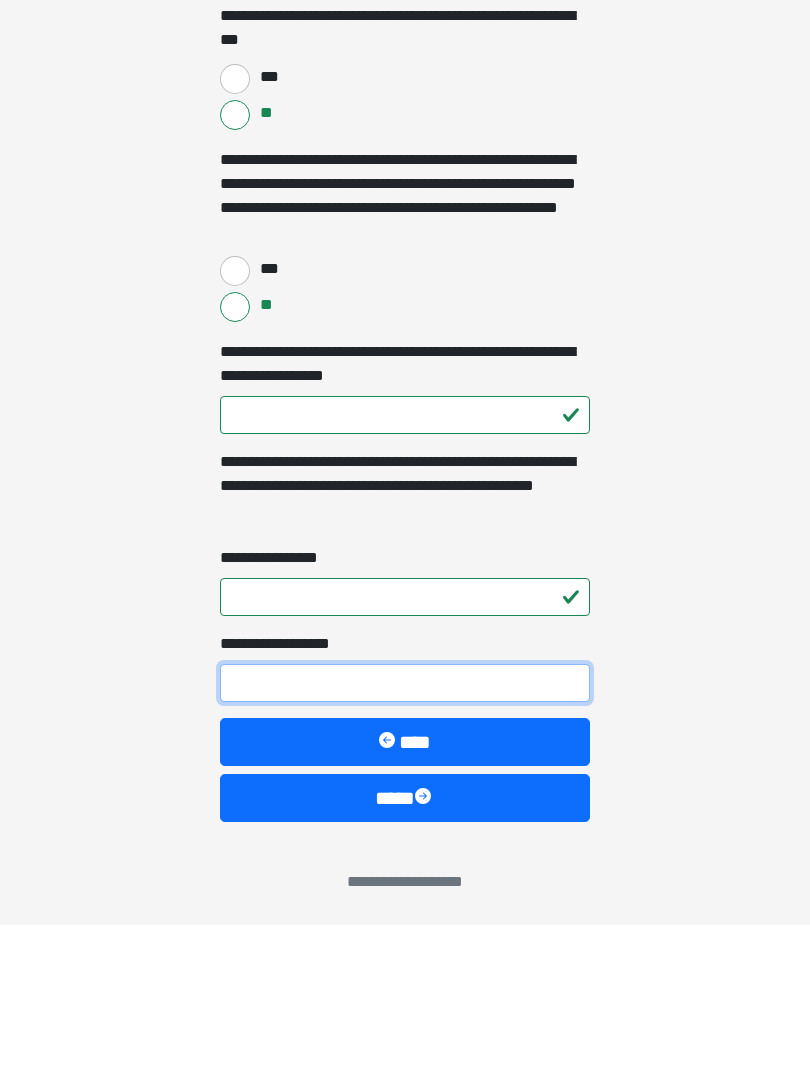 type on "*" 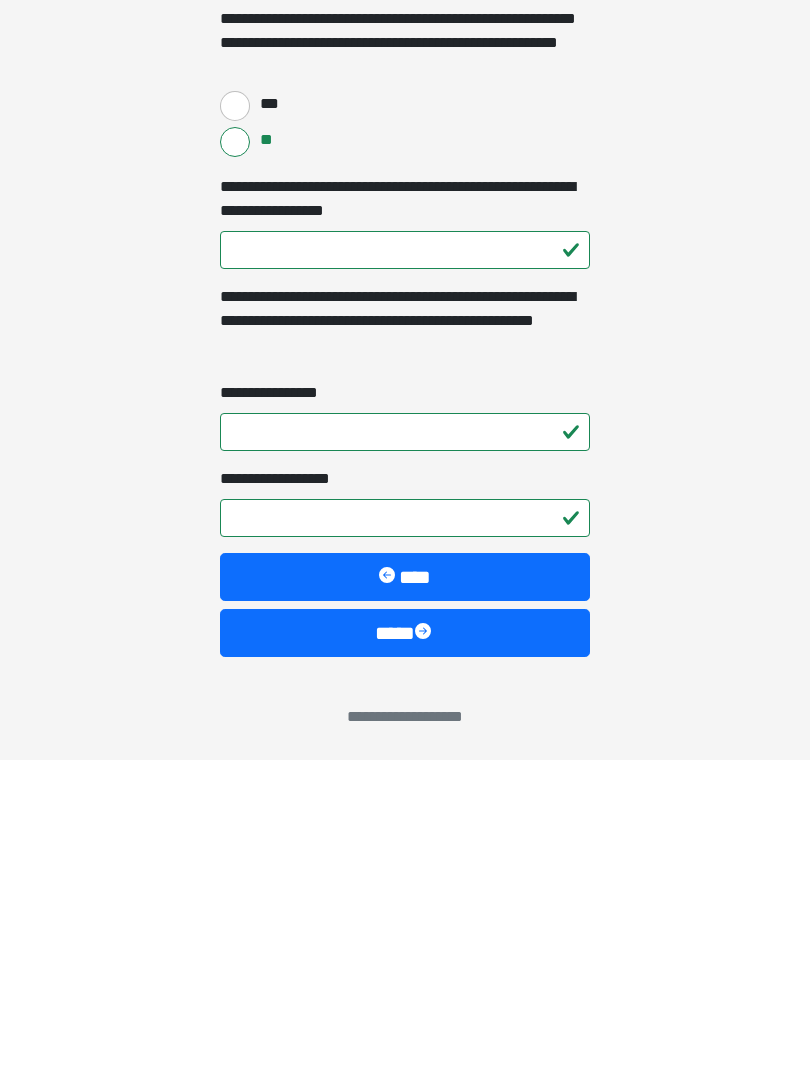 click on "****" at bounding box center (405, 953) 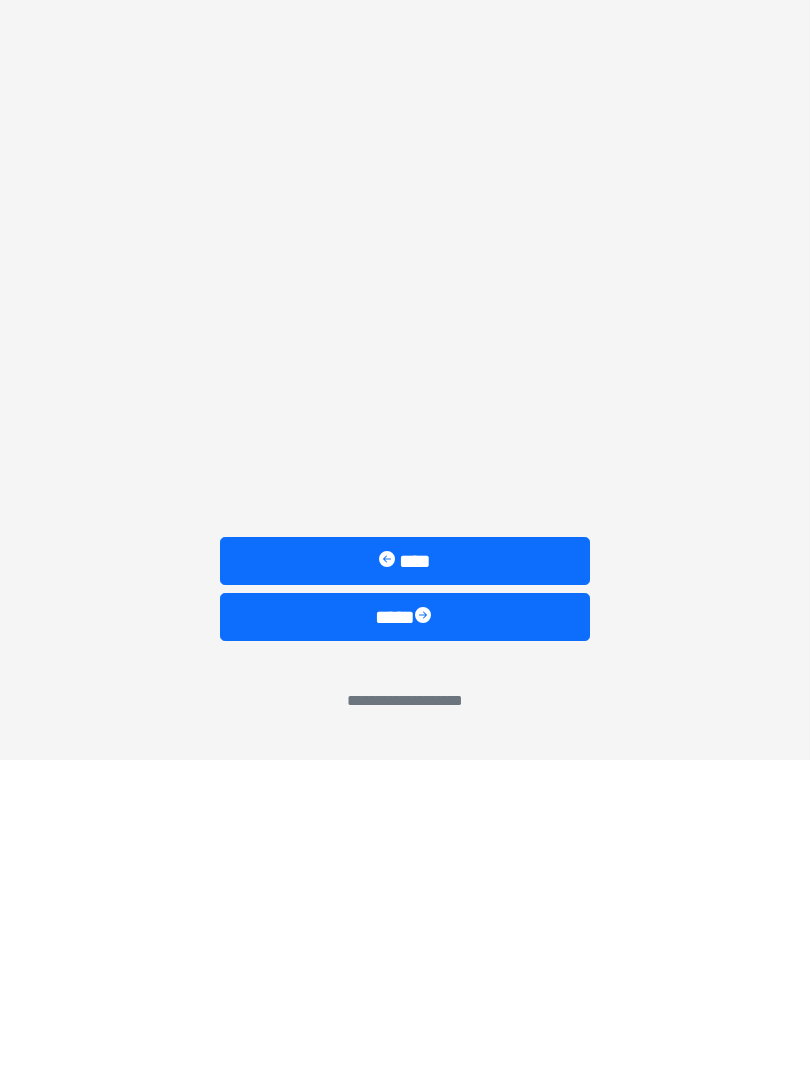 scroll, scrollTop: 0, scrollLeft: 0, axis: both 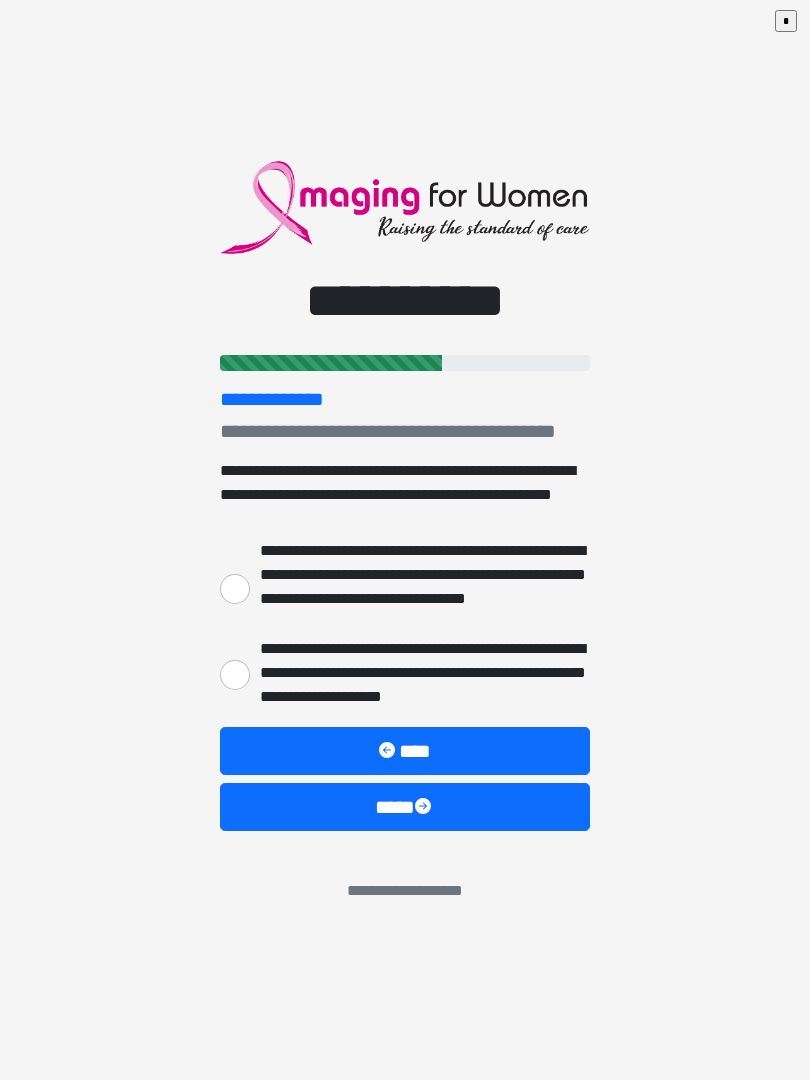 click on "**********" at bounding box center [235, 589] 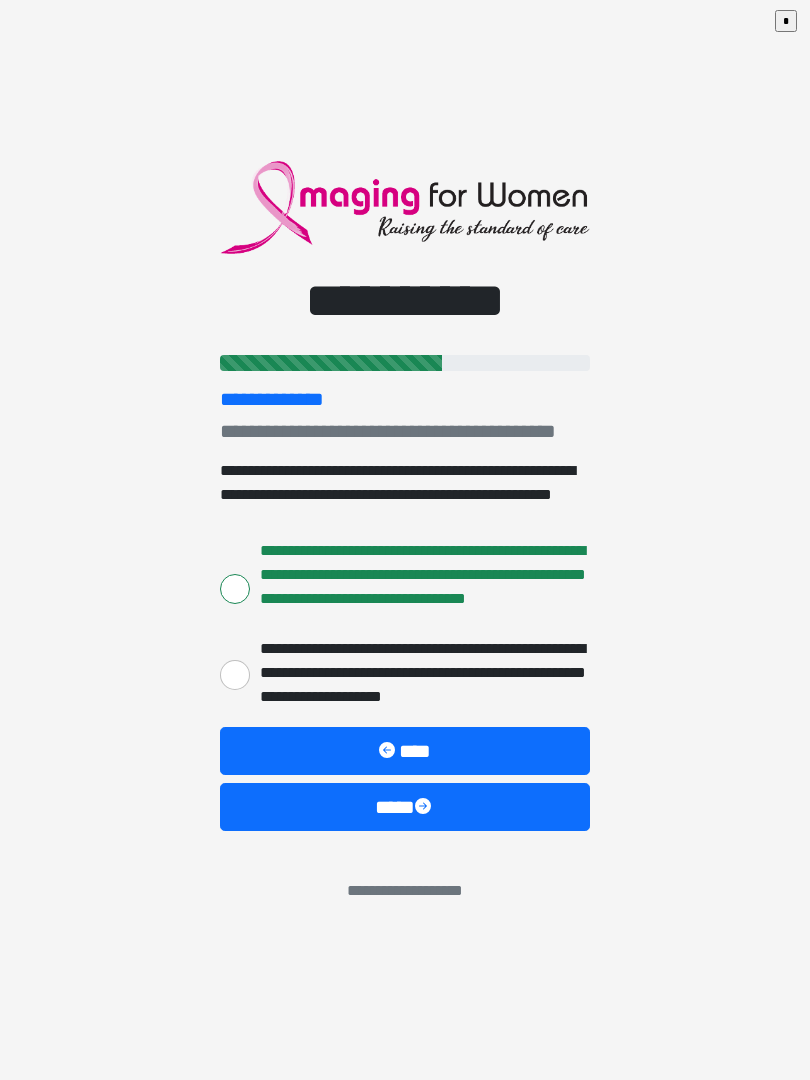 click on "****" at bounding box center [405, 807] 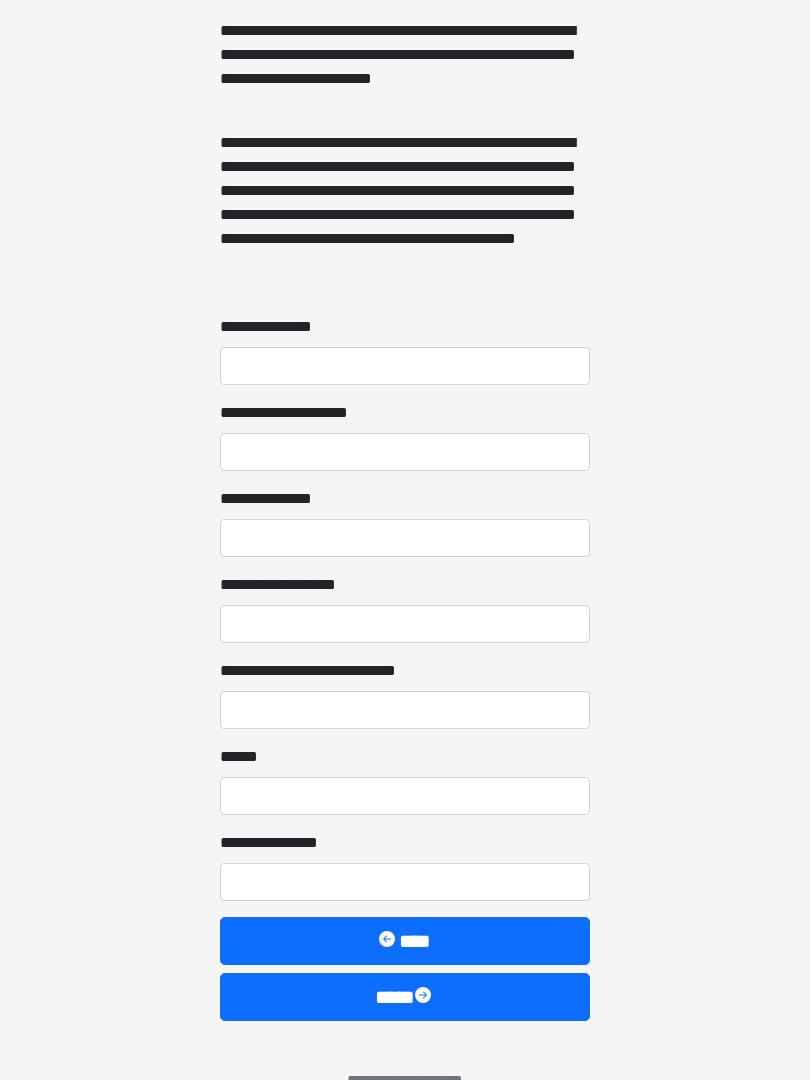 scroll, scrollTop: 1467, scrollLeft: 0, axis: vertical 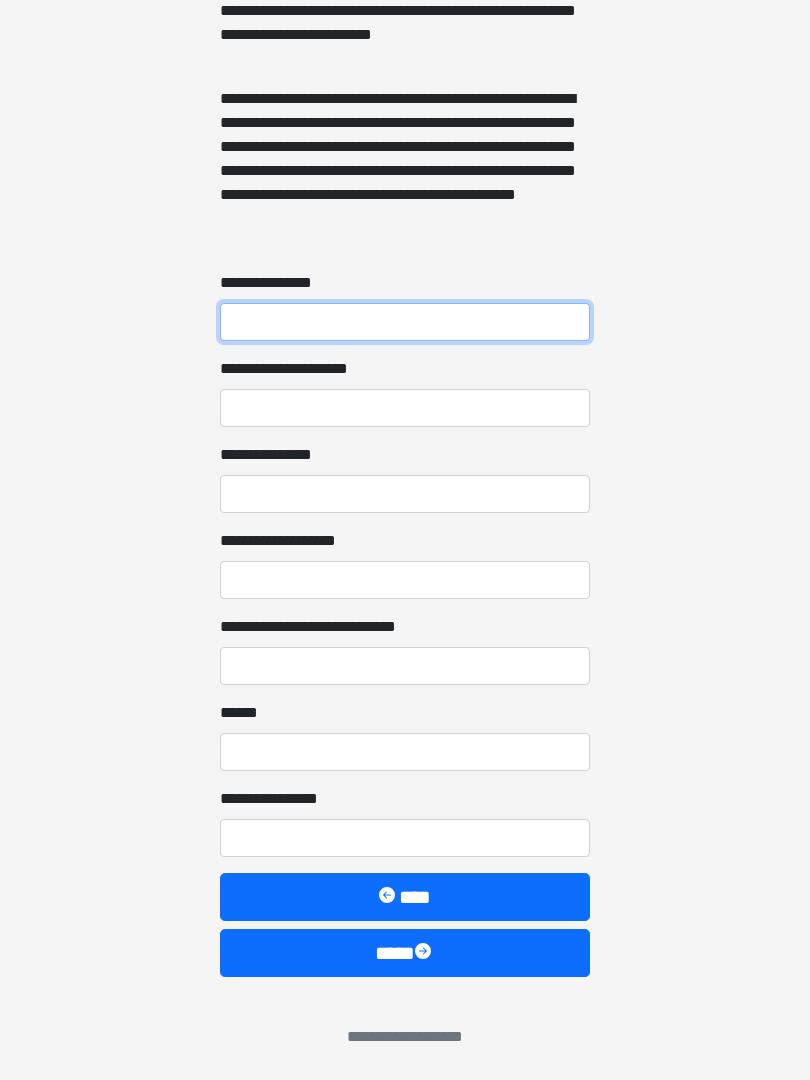 click on "**********" at bounding box center (405, 322) 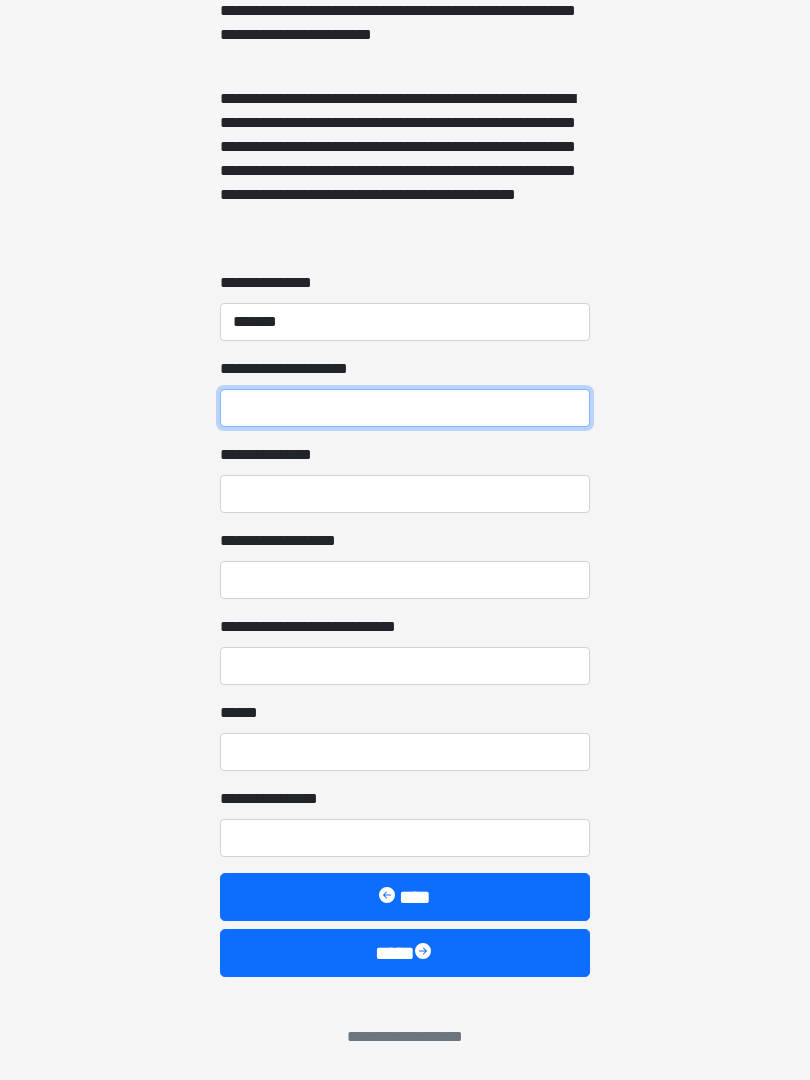 click on "**********" at bounding box center [405, 408] 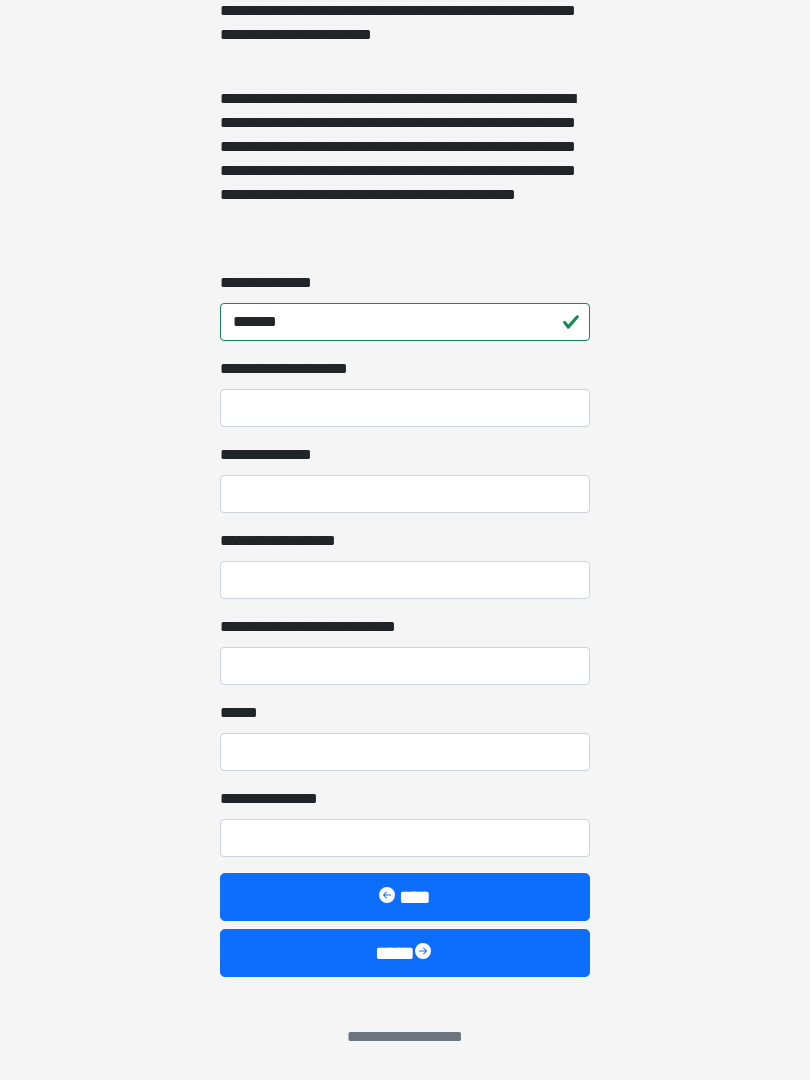 click on "*******" at bounding box center (405, 322) 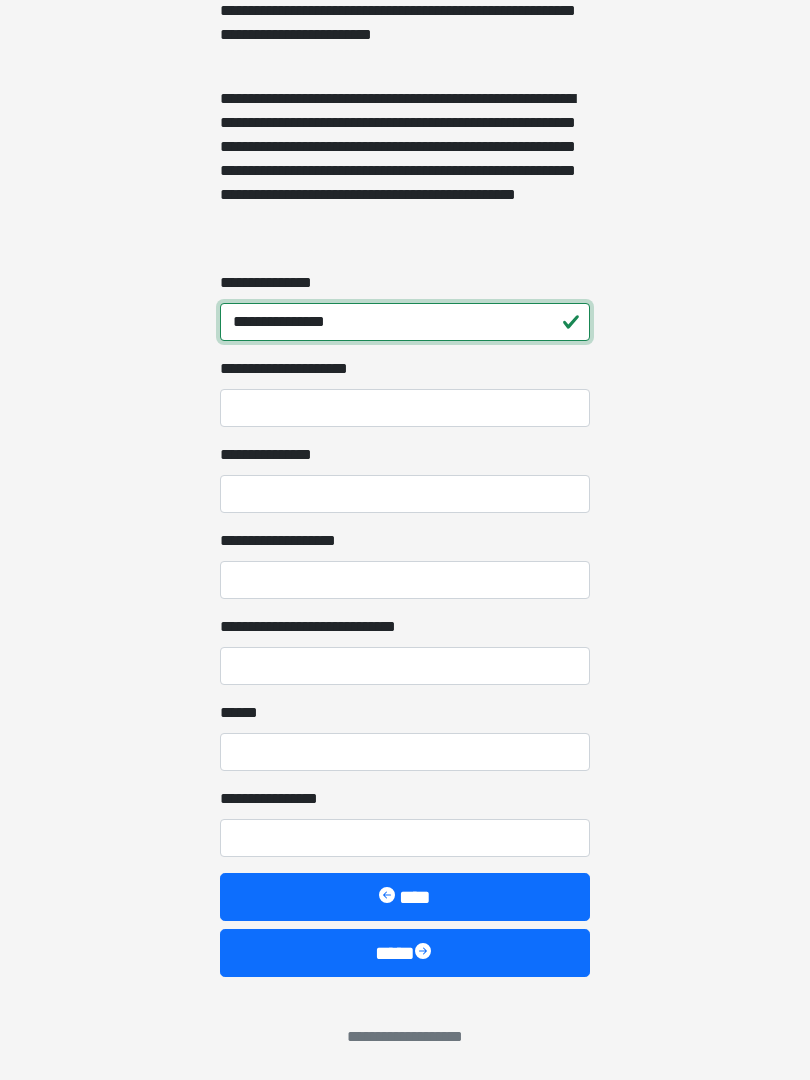 type on "**********" 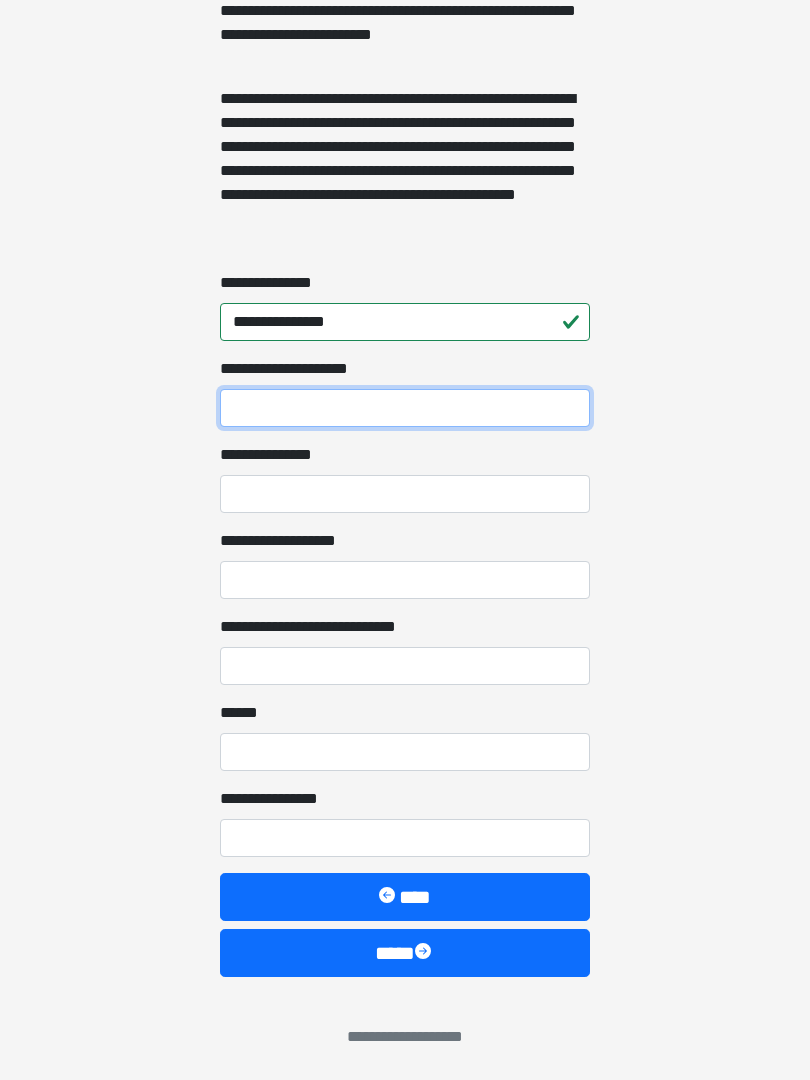 click on "**********" at bounding box center (405, 408) 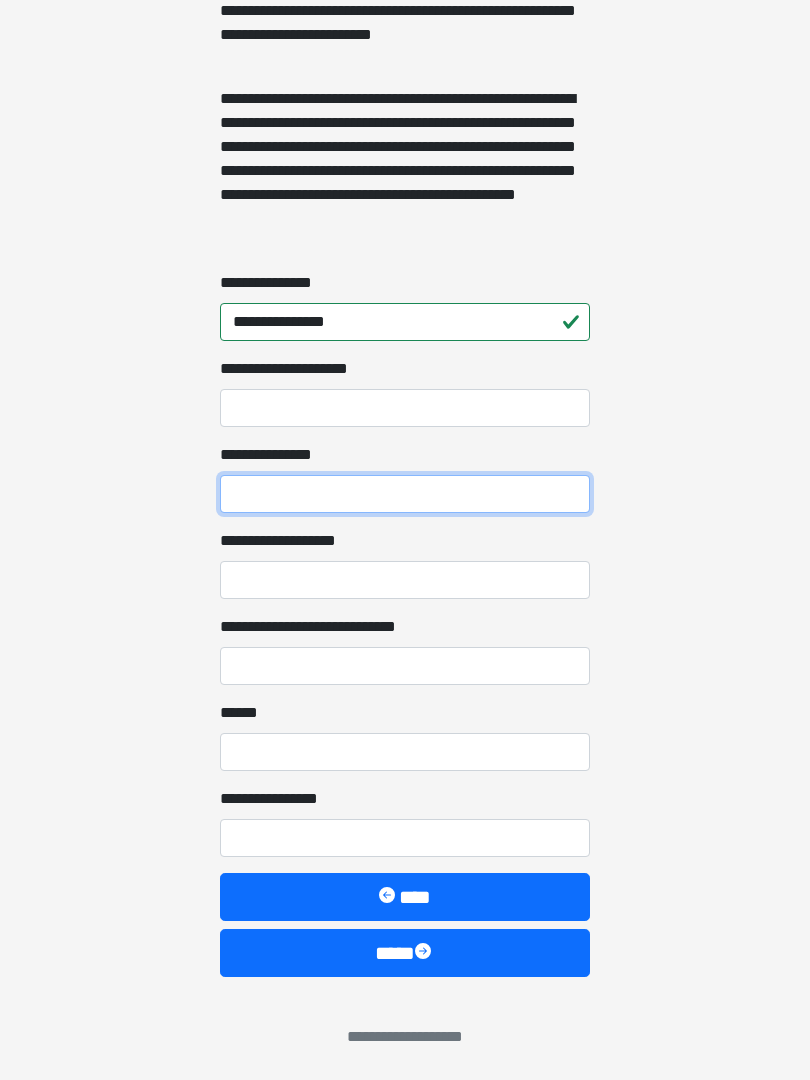 click on "**********" at bounding box center (405, 494) 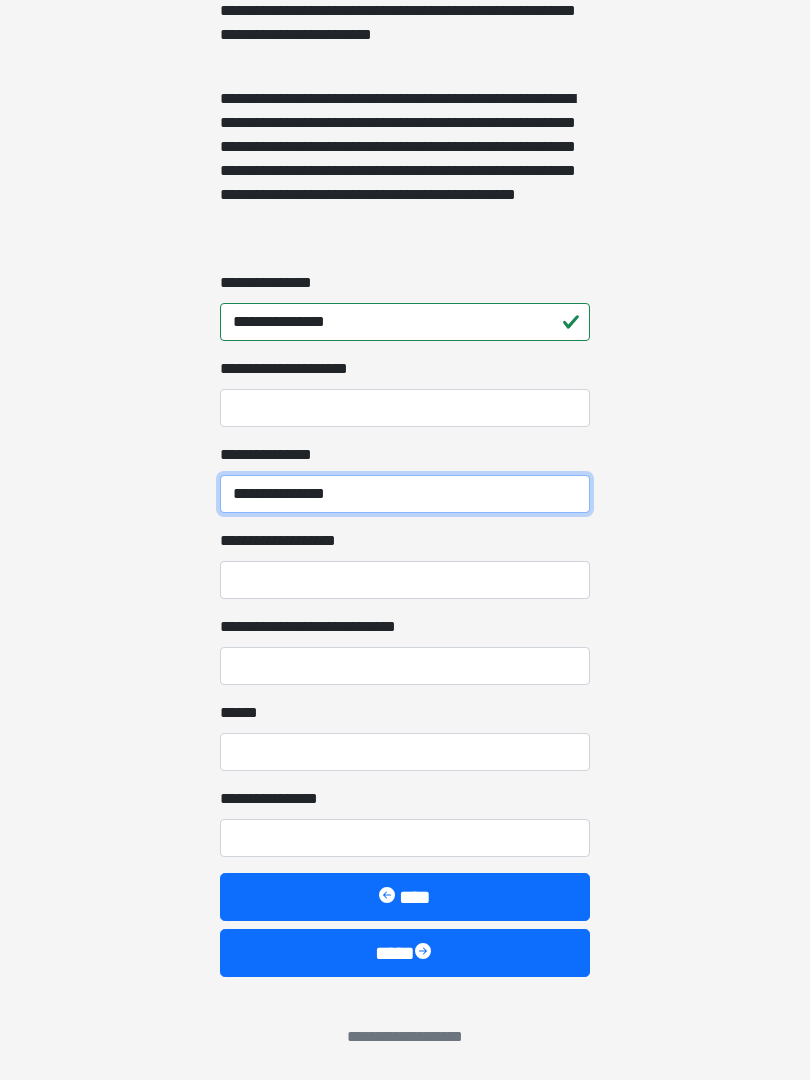 type on "**********" 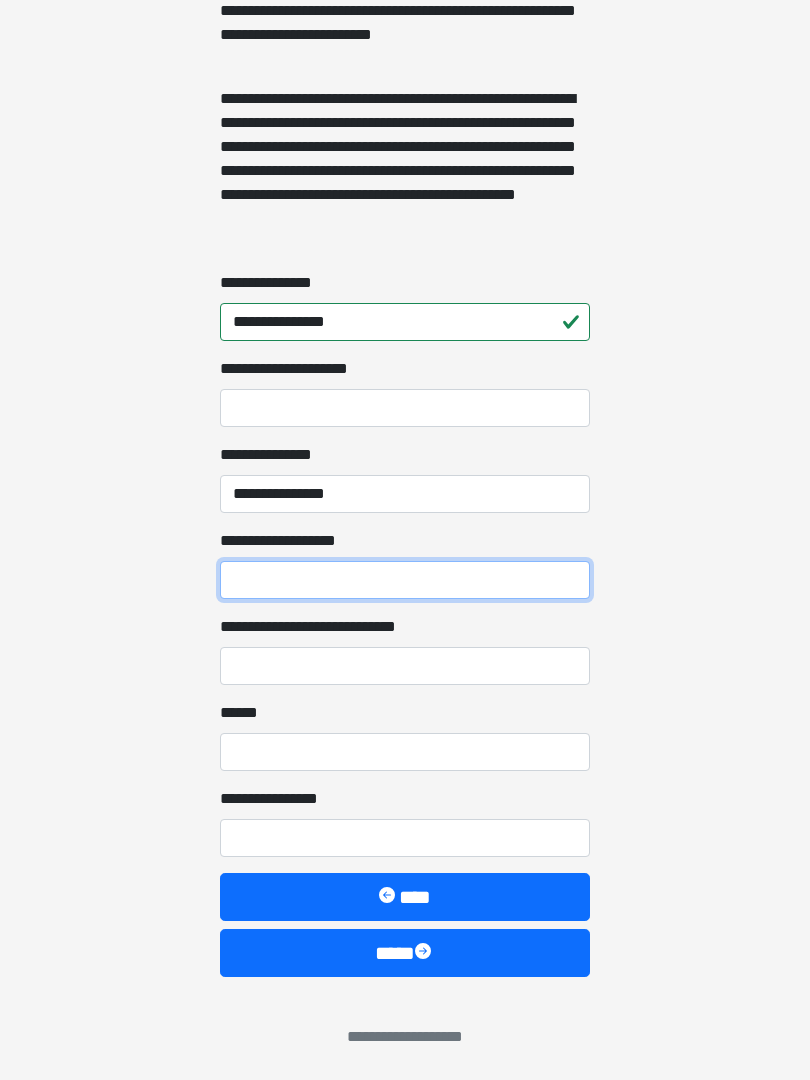 click on "**********" at bounding box center (405, 580) 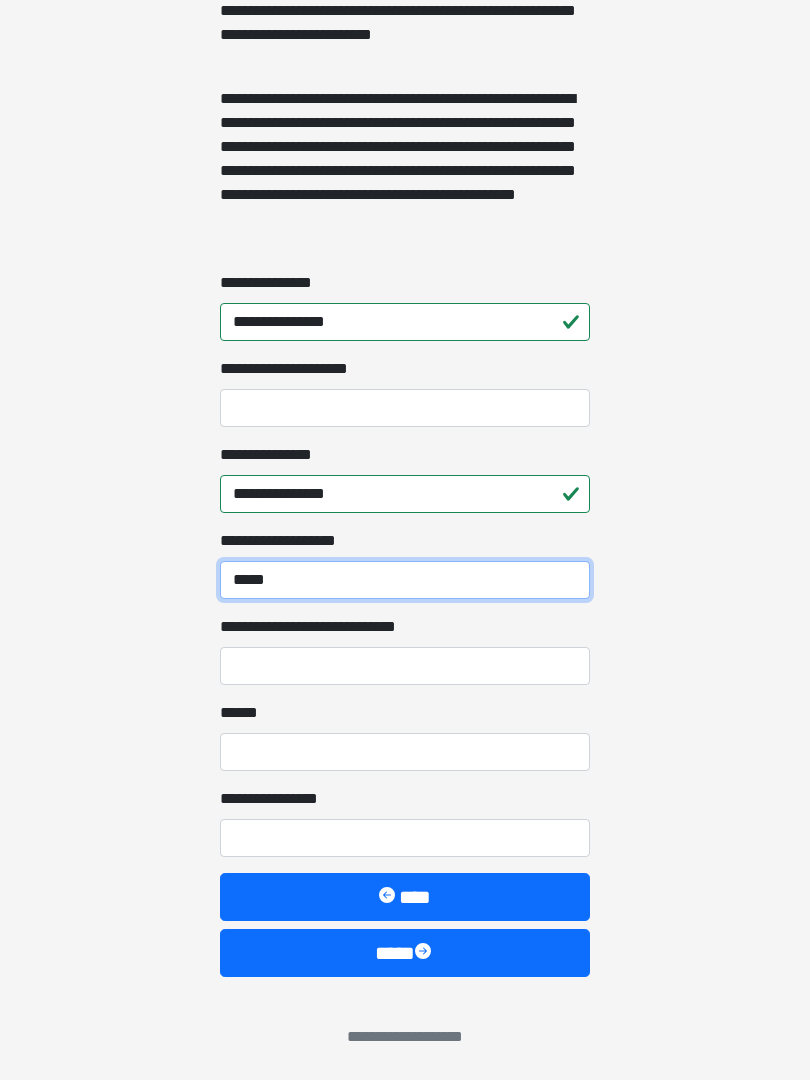type on "*****" 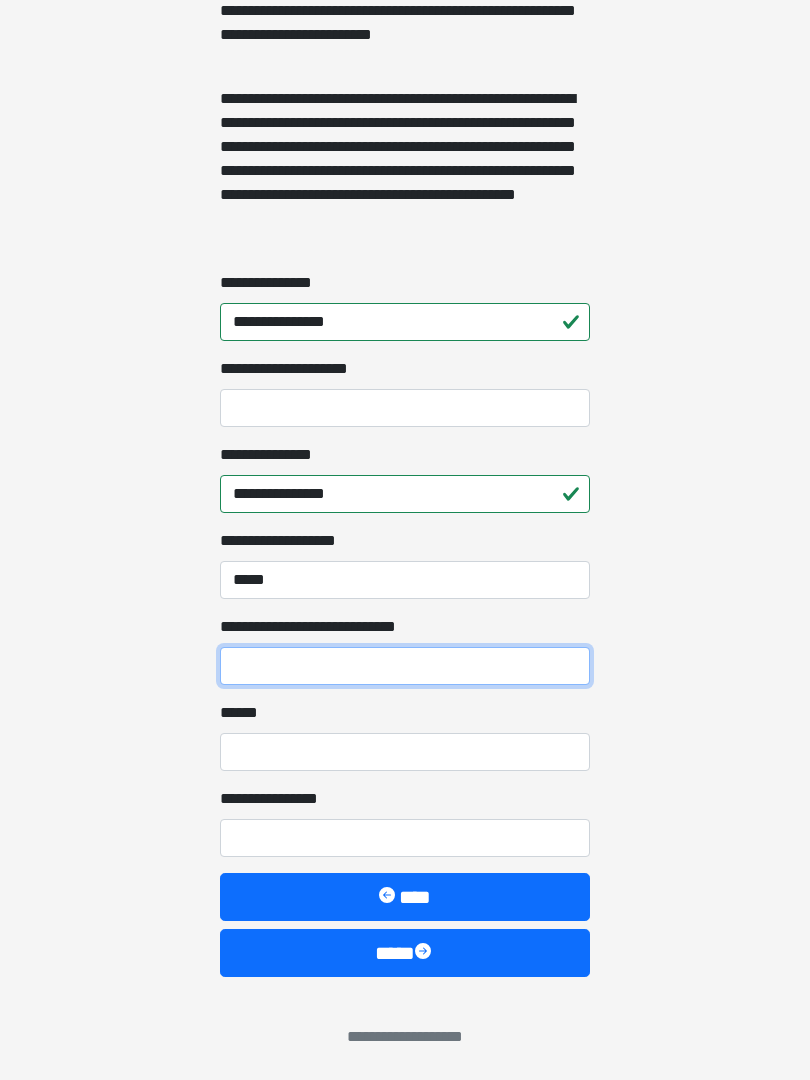 click on "**********" at bounding box center [405, 666] 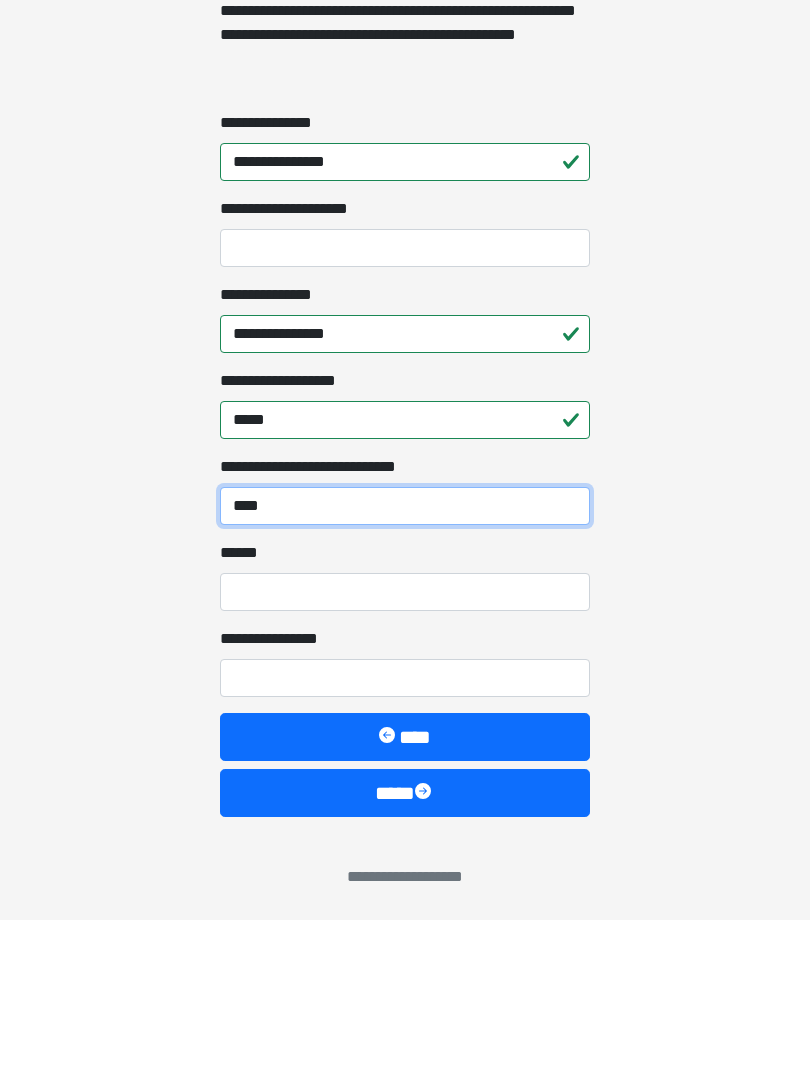 type on "****" 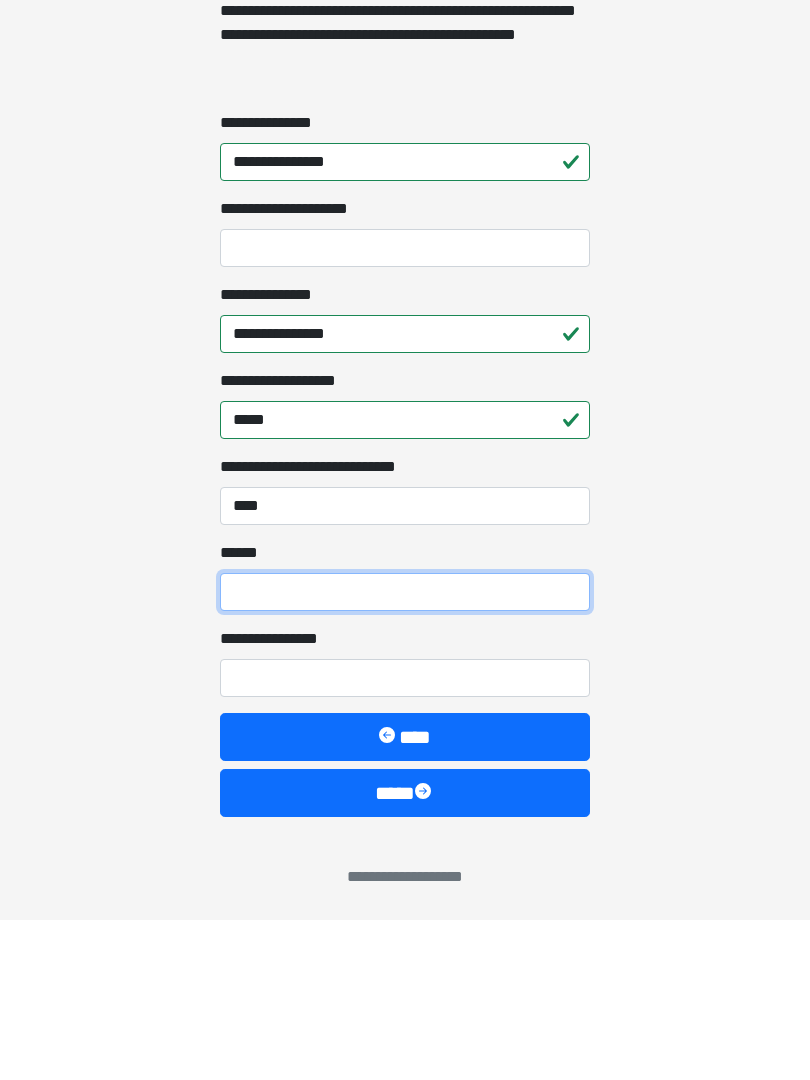 click on "**** *" at bounding box center (405, 752) 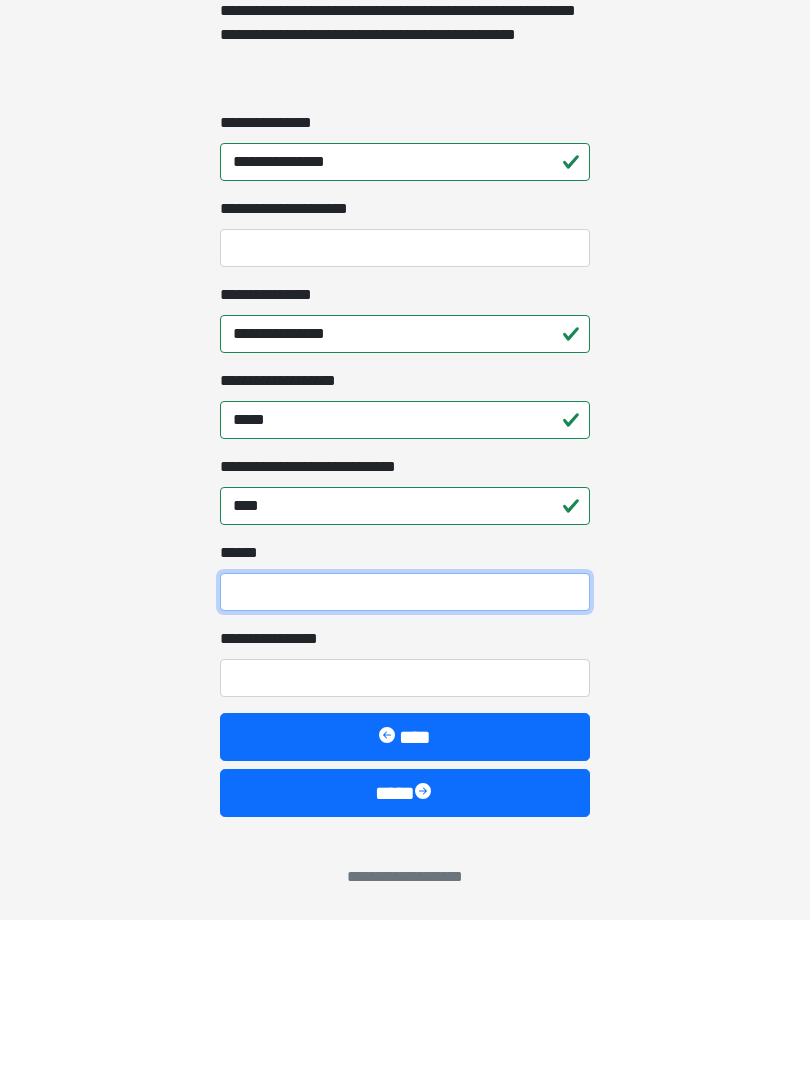 click on "**** *" at bounding box center [405, 752] 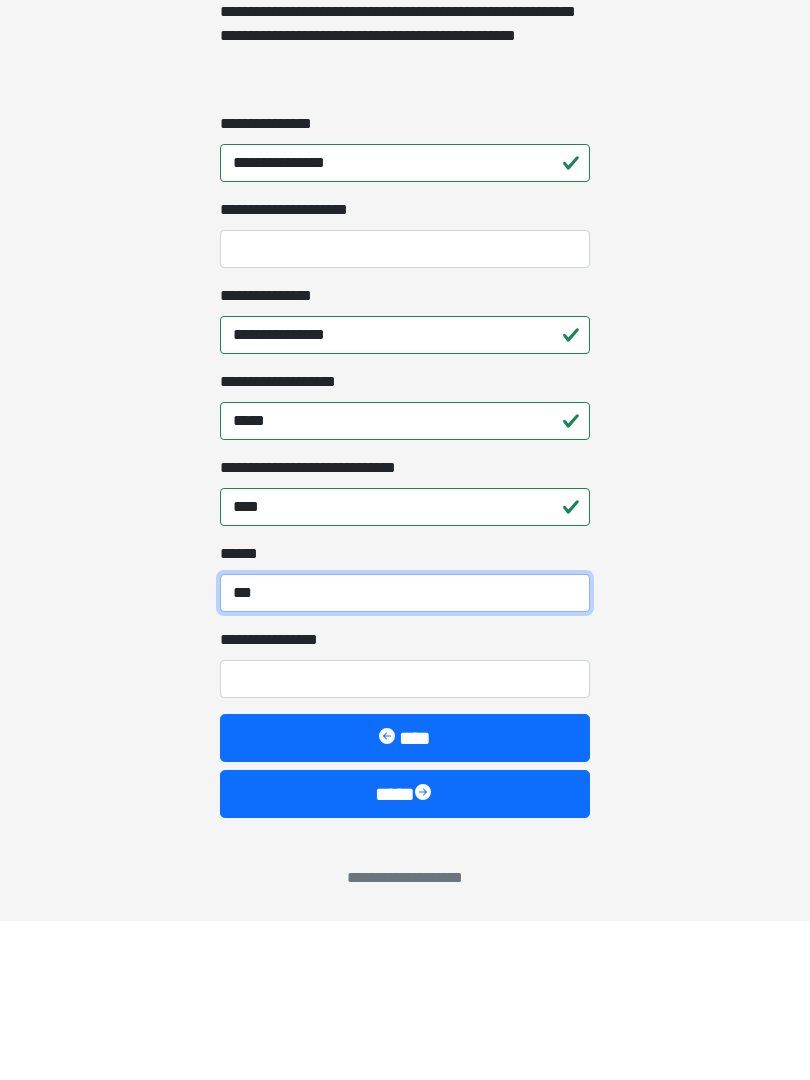 type on "***" 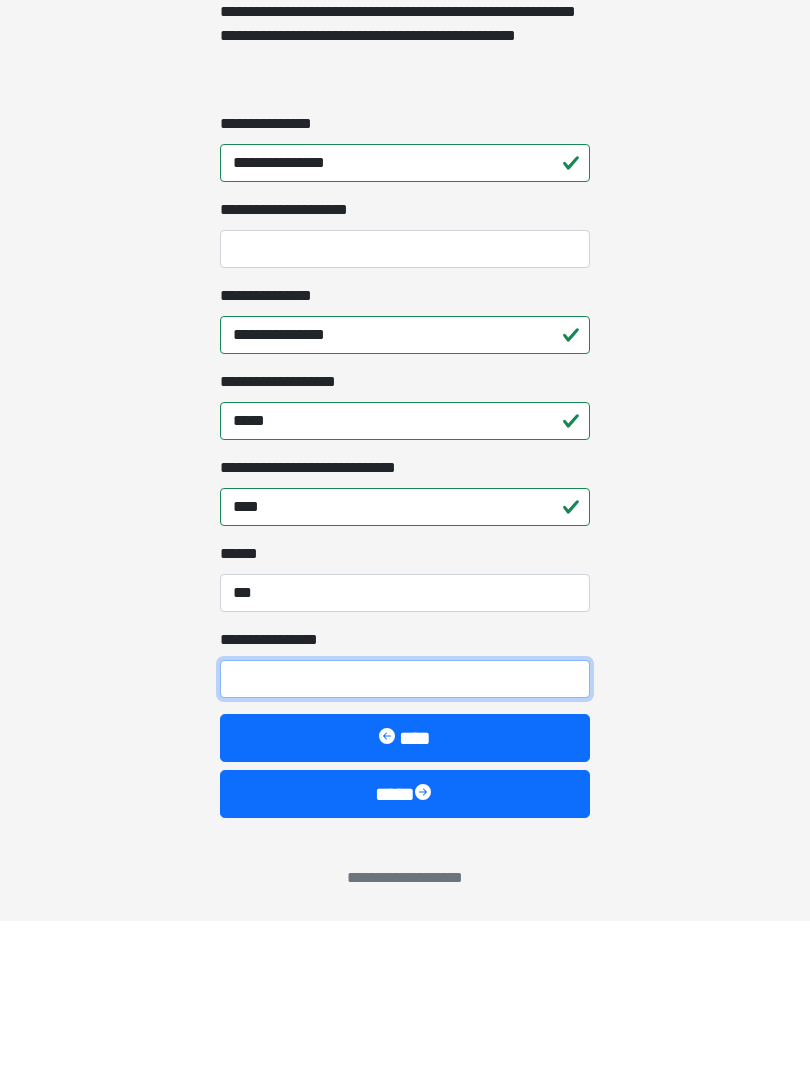 click on "**********" at bounding box center (405, 838) 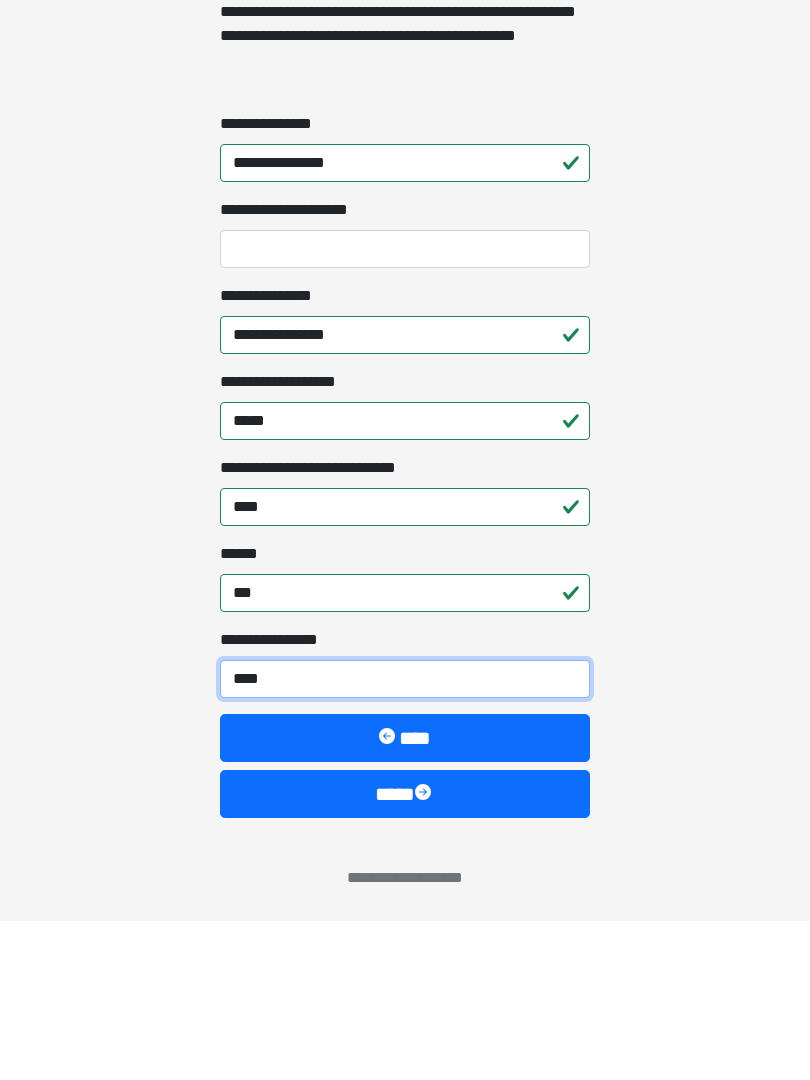 type on "*****" 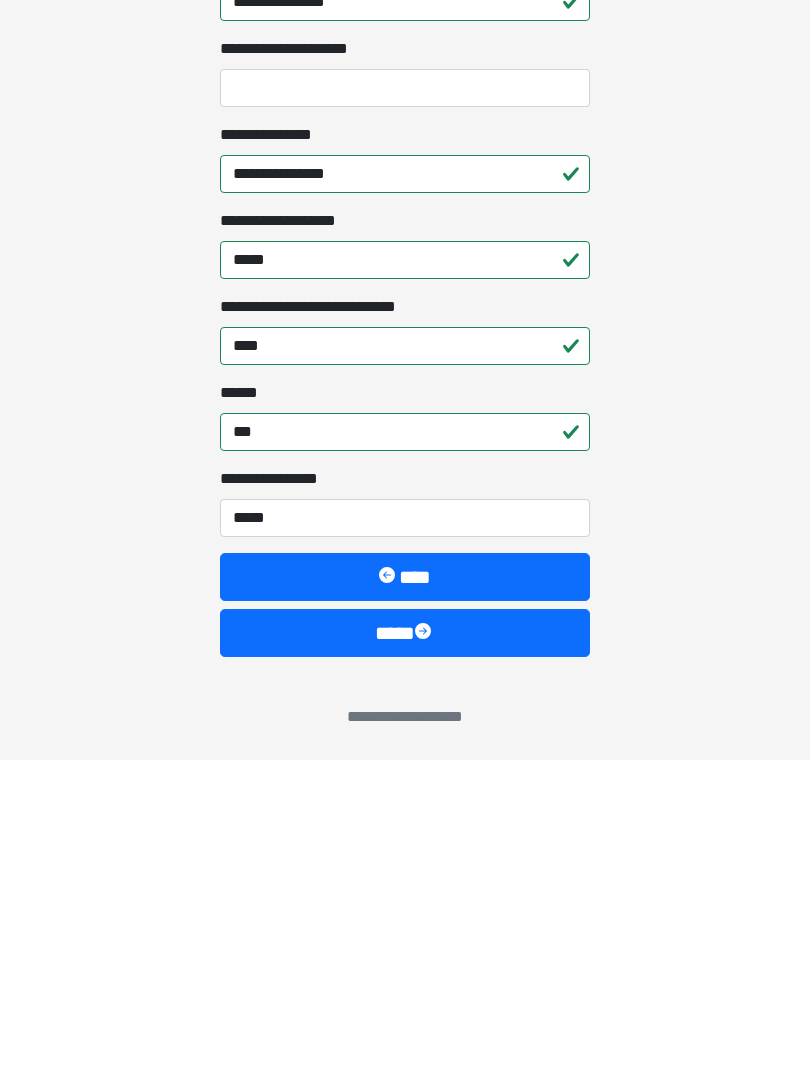 click on "****" at bounding box center (405, 953) 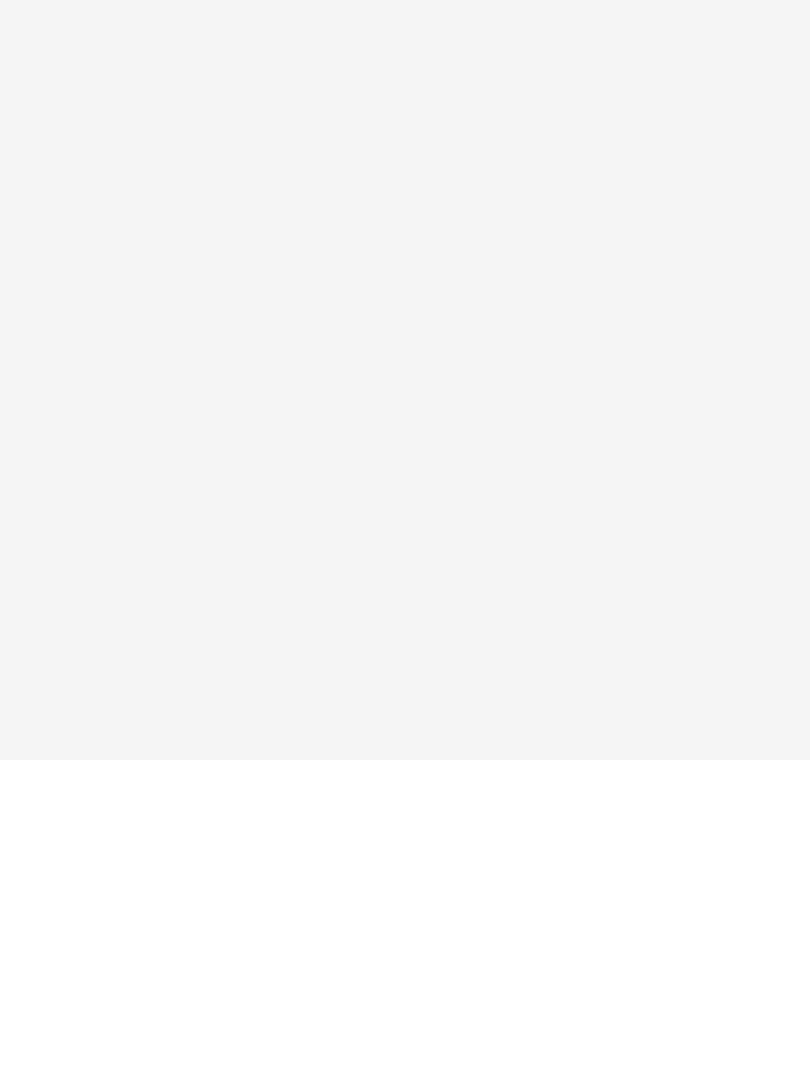 scroll, scrollTop: 0, scrollLeft: 0, axis: both 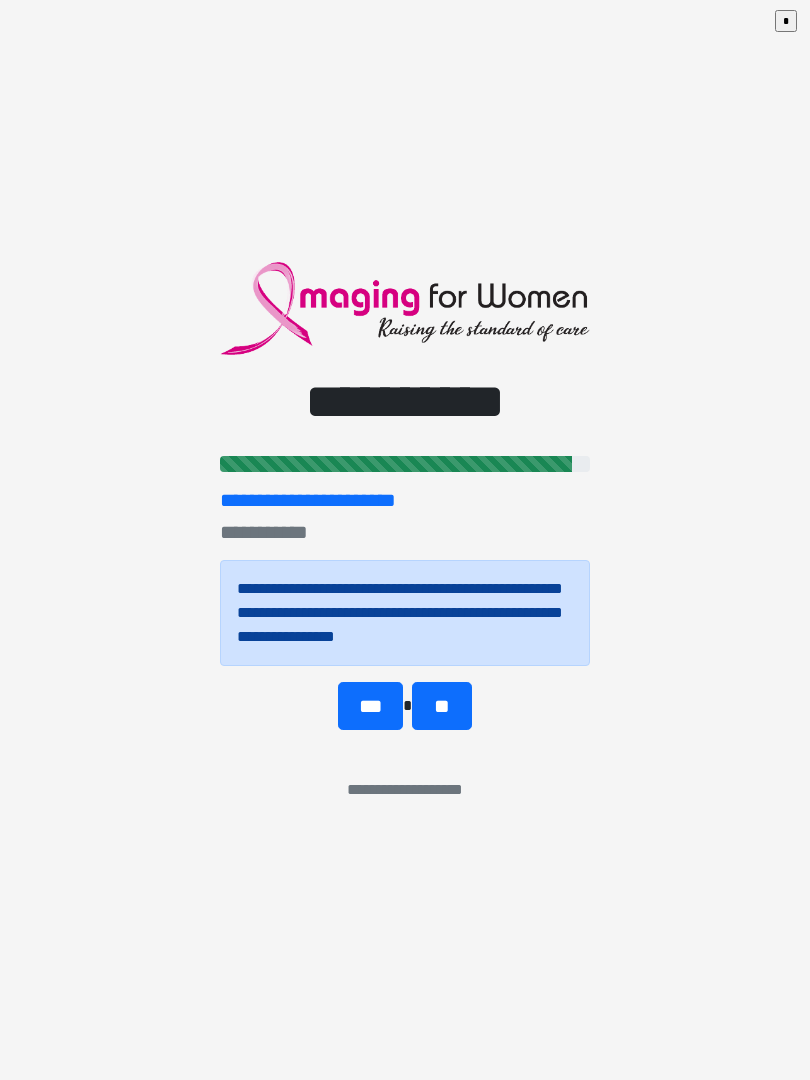 click on "***" at bounding box center [370, 706] 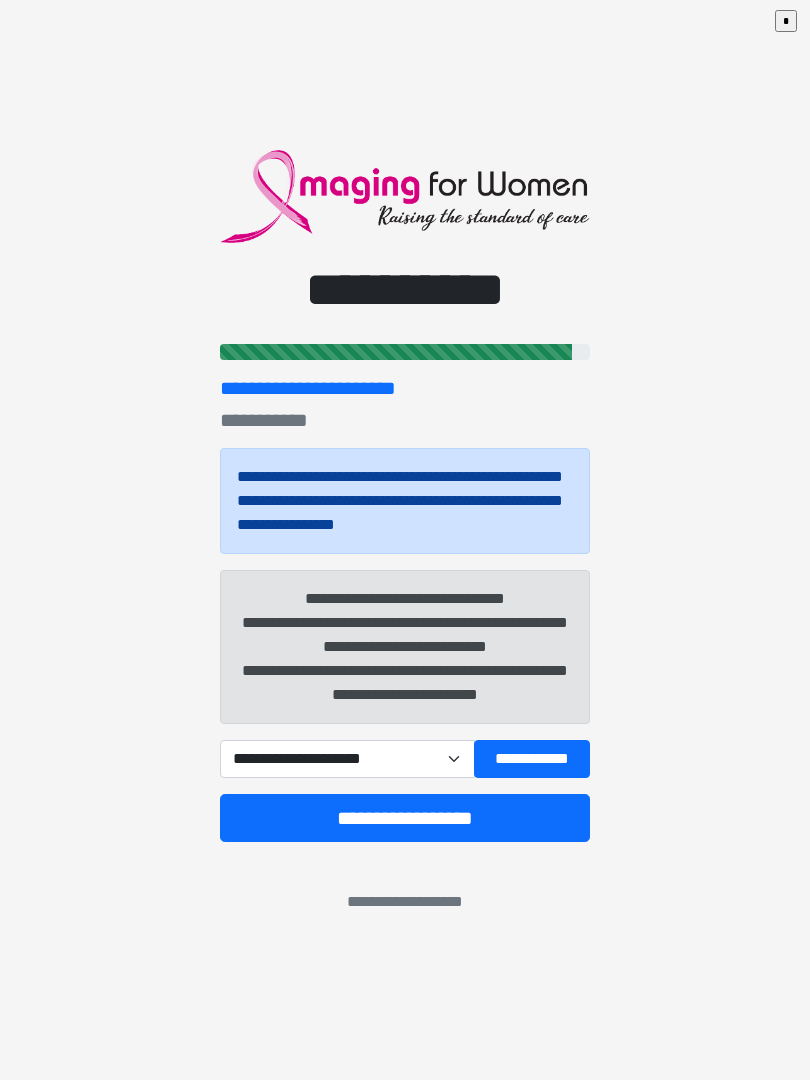click on "**********" at bounding box center [347, 759] 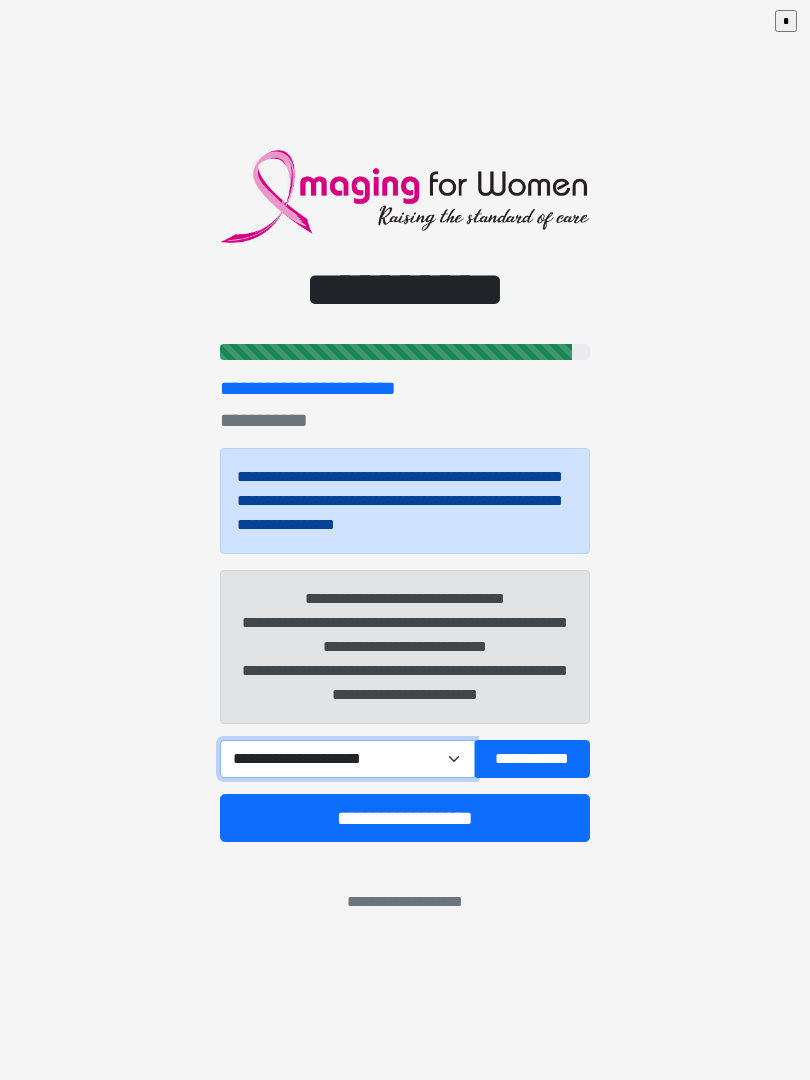select on "*****" 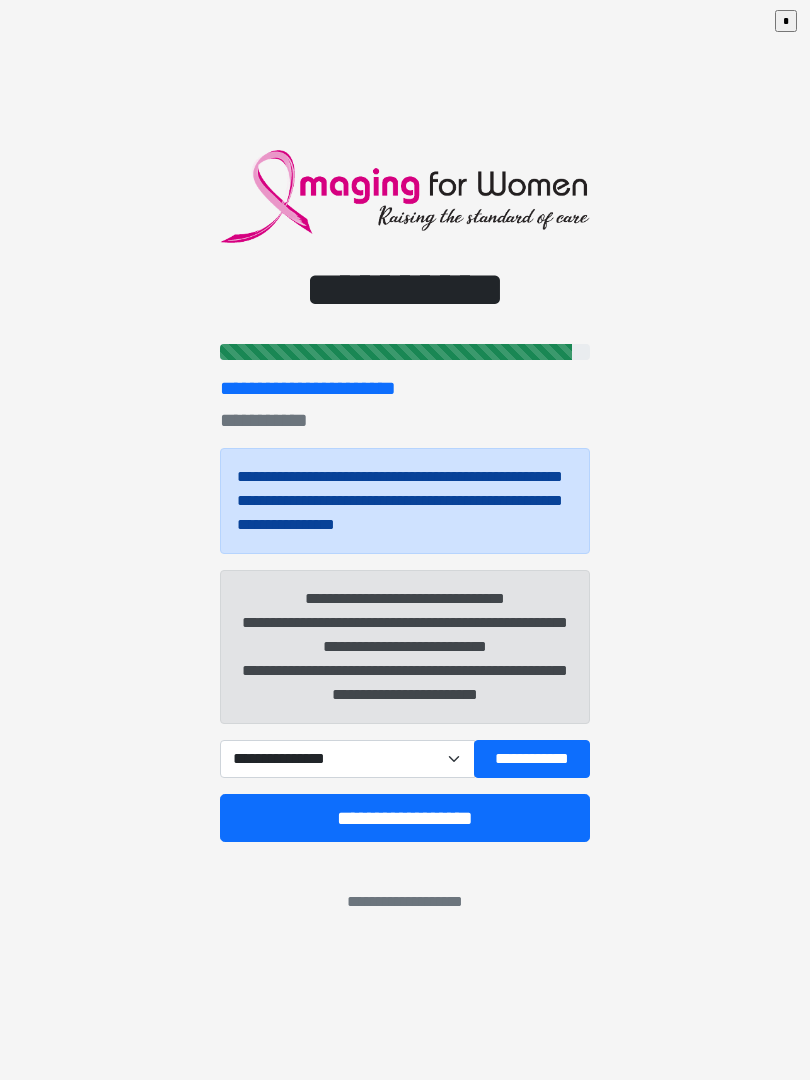 click on "**********" at bounding box center (405, 818) 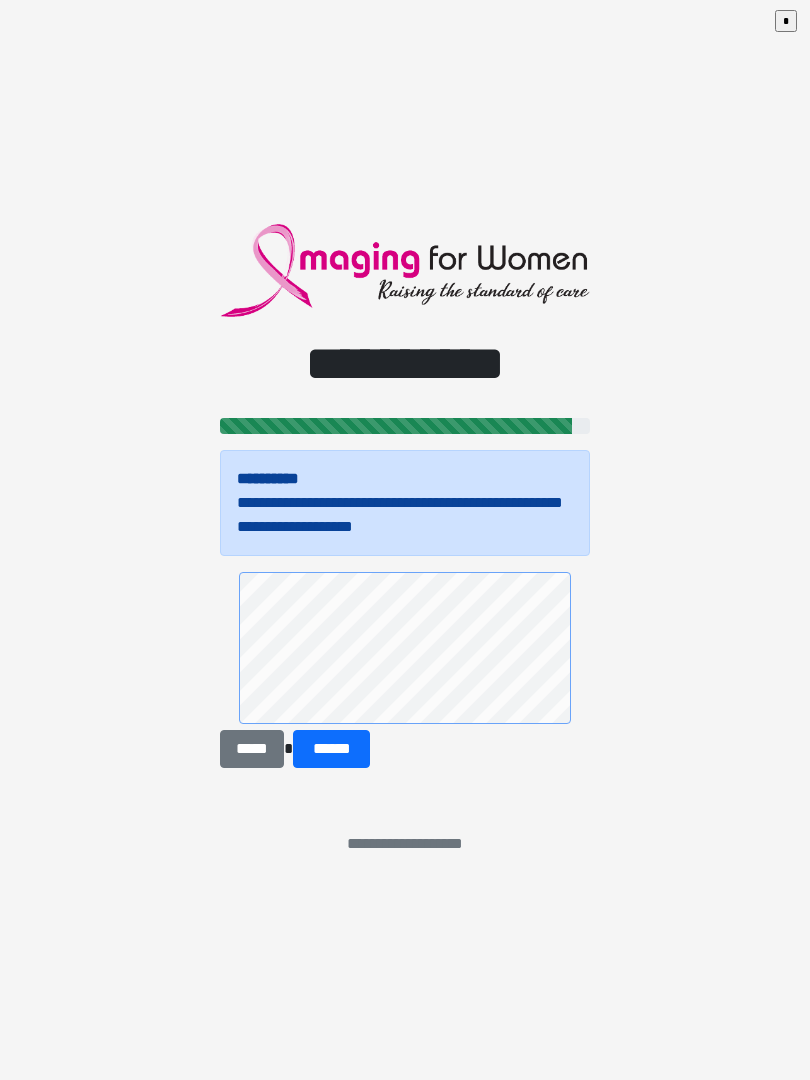 click on "******" at bounding box center [331, 749] 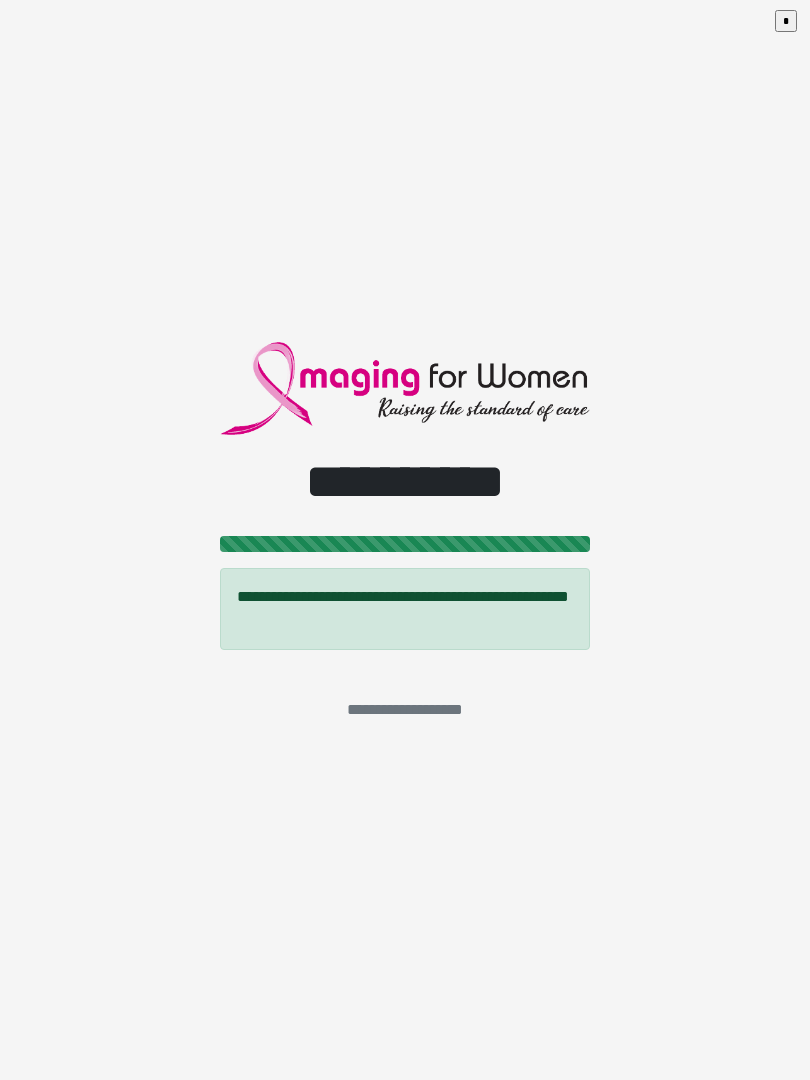 click on "**********" at bounding box center [405, 540] 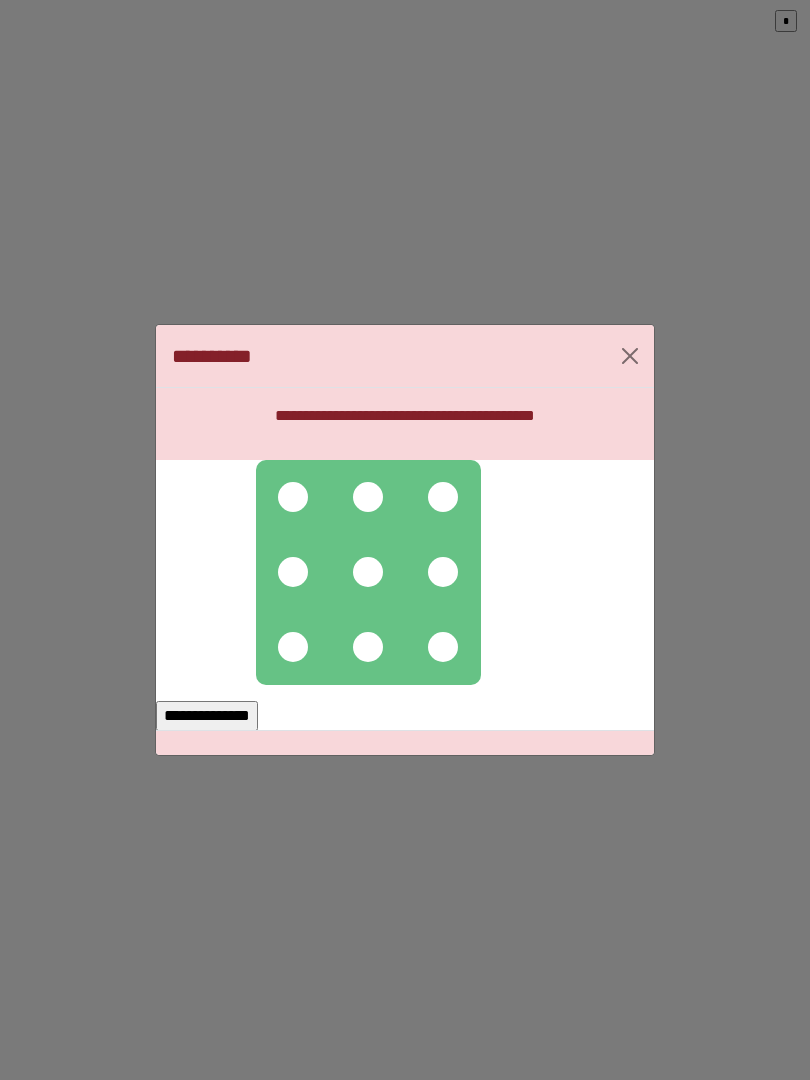 click at bounding box center (293, 497) 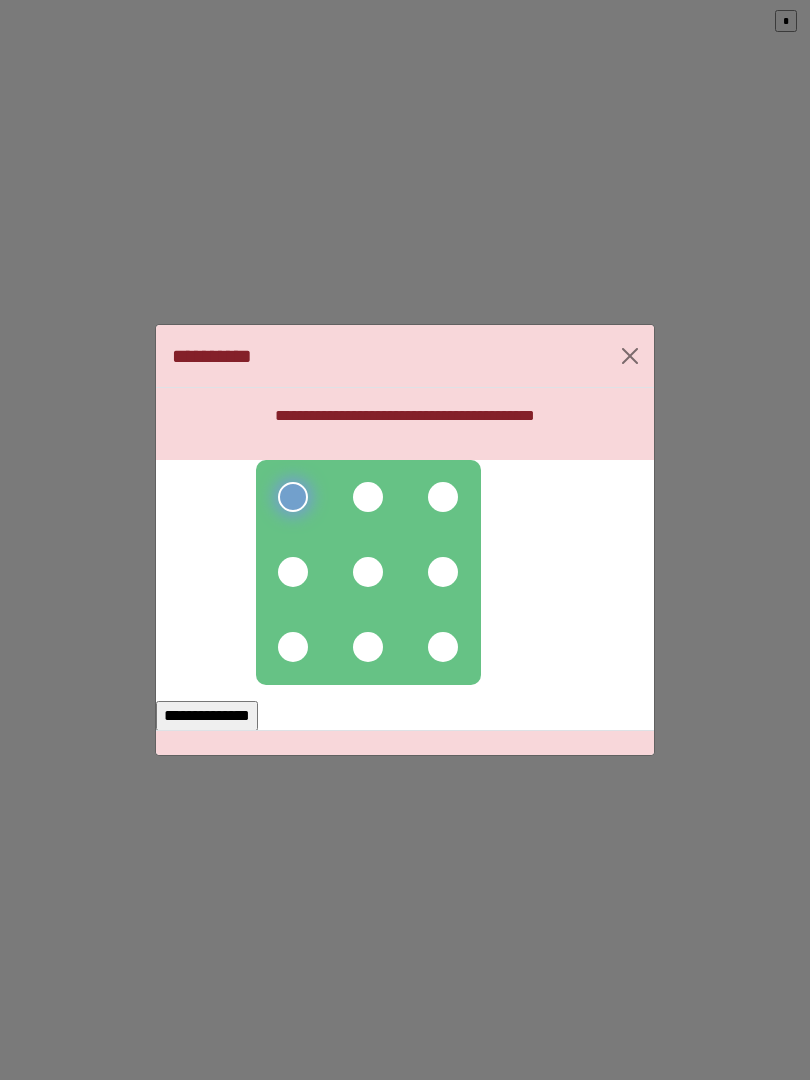 click at bounding box center [368, 497] 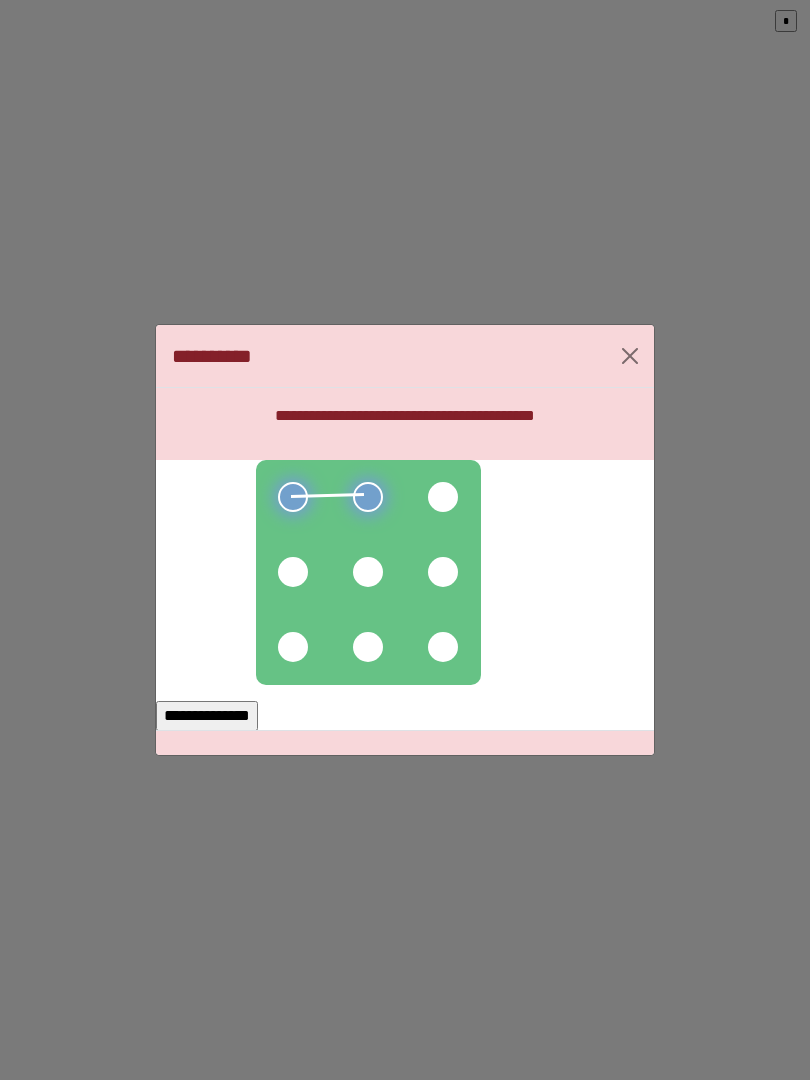 click at bounding box center (443, 497) 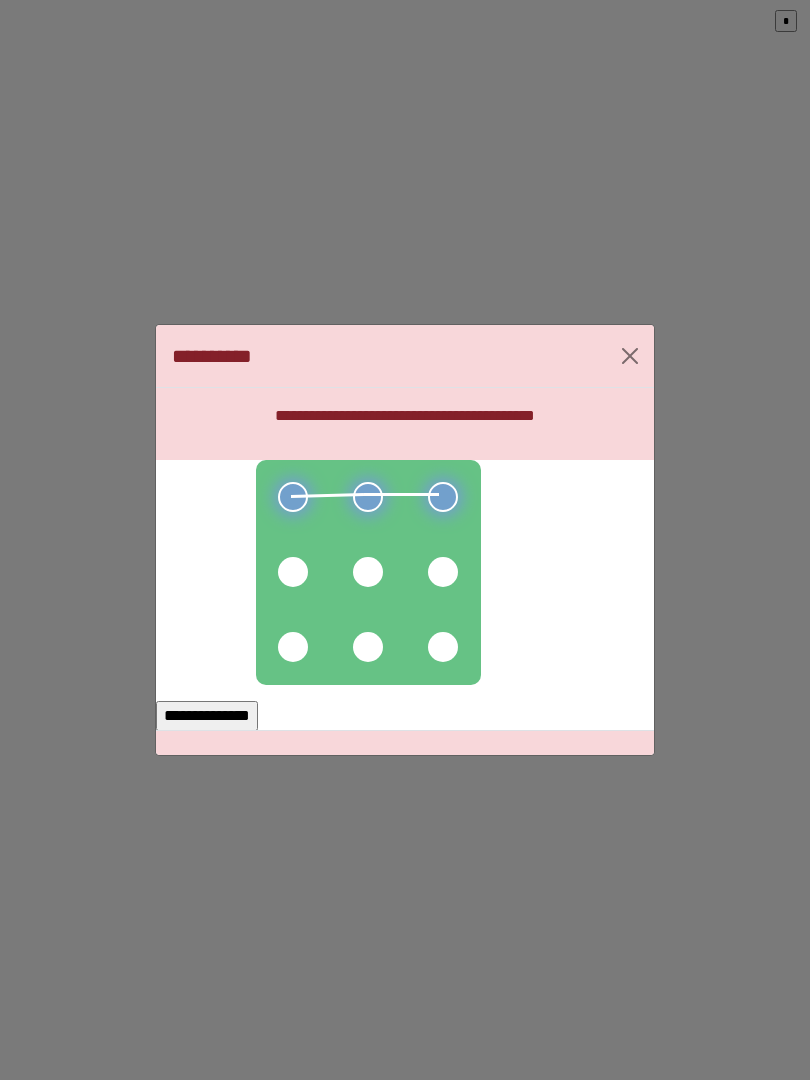 click at bounding box center (443, 572) 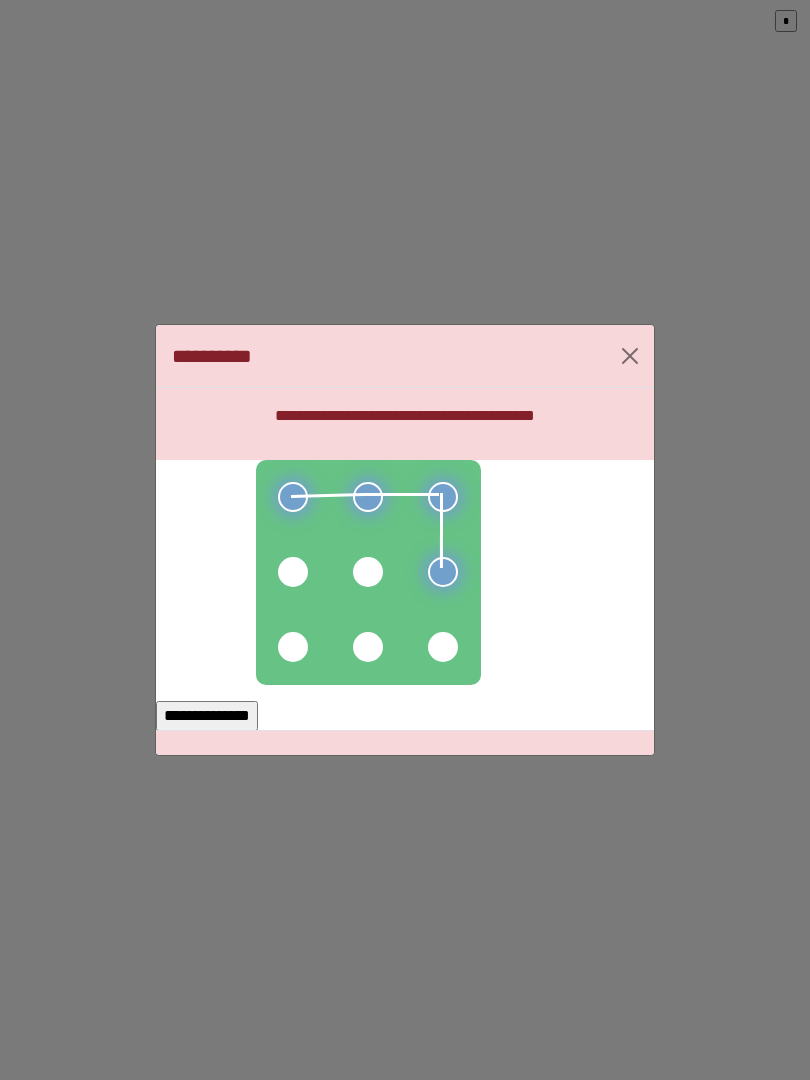 click at bounding box center (368, 572) 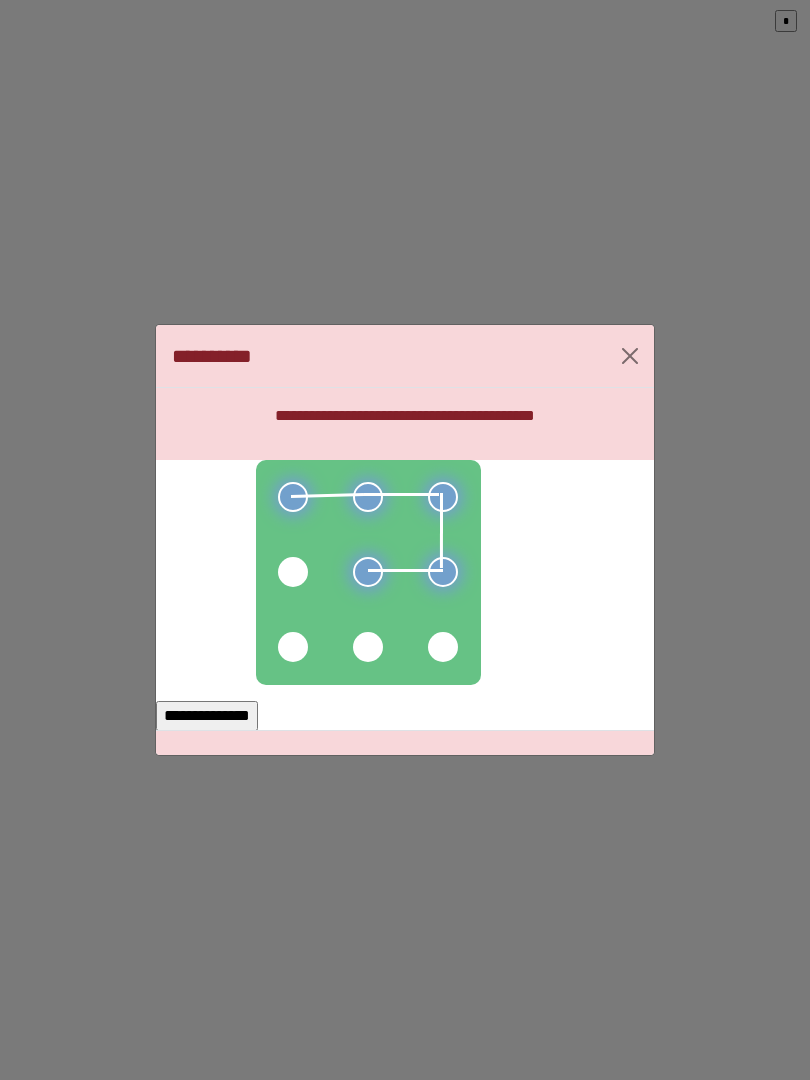 click at bounding box center (293, 572) 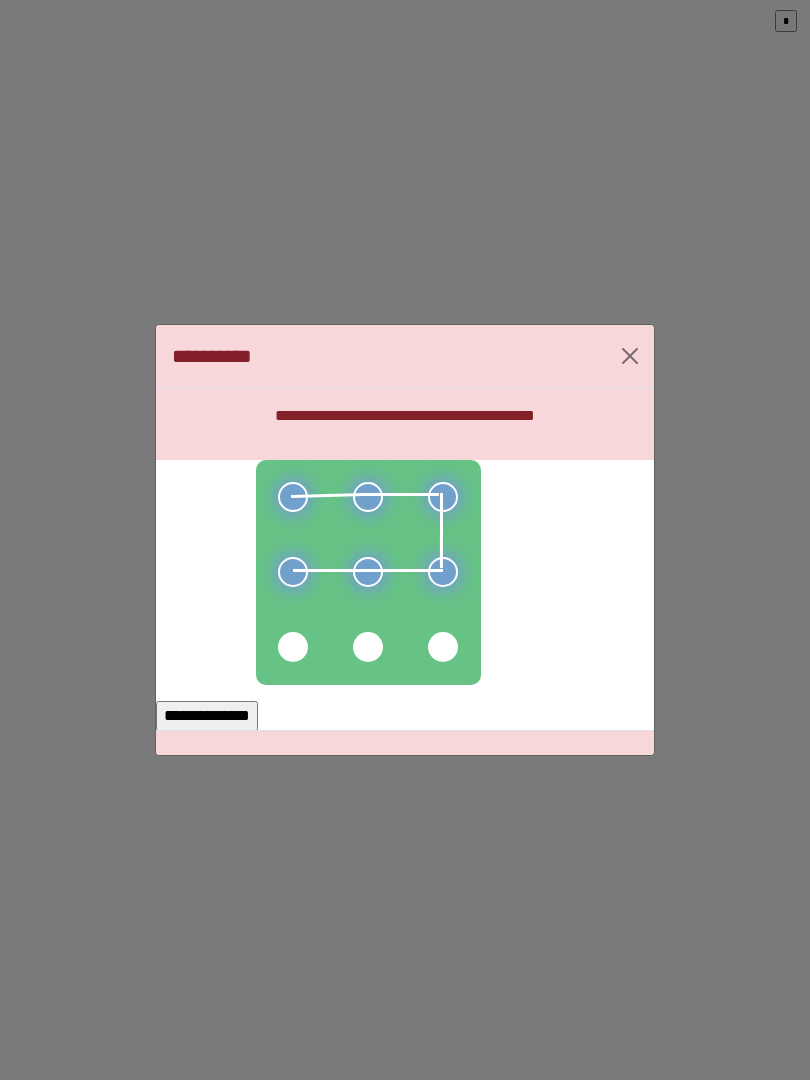click on "**********" at bounding box center (207, 716) 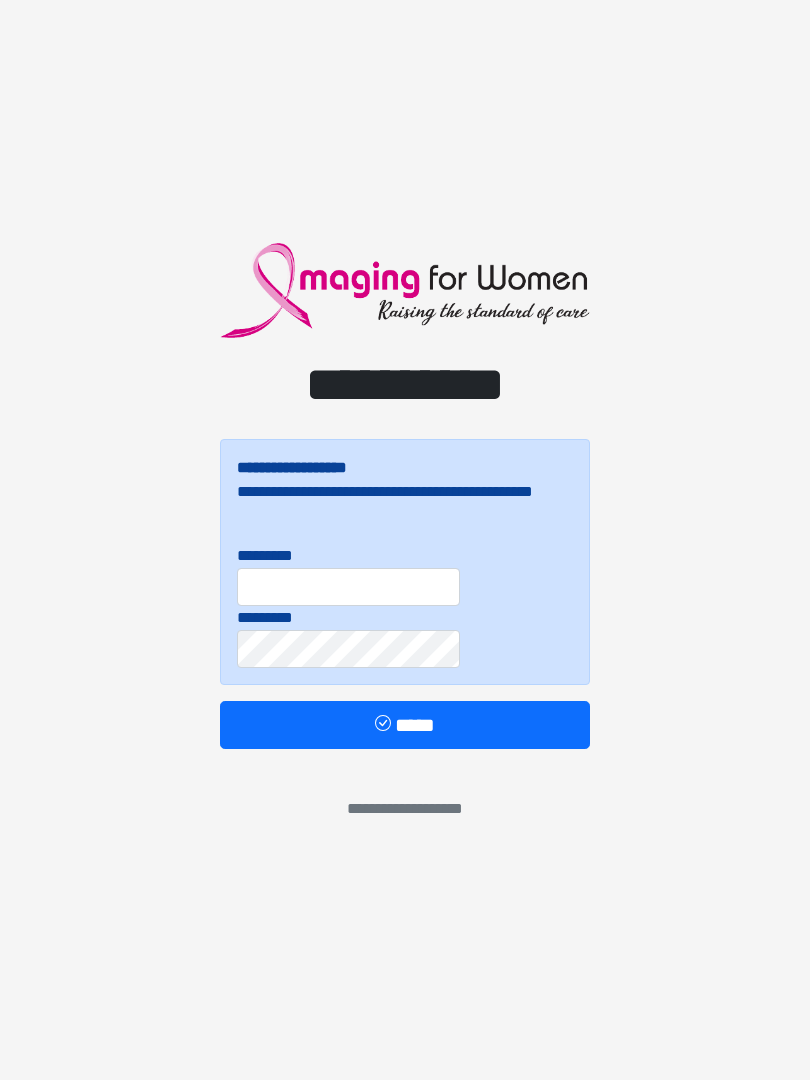 scroll, scrollTop: 0, scrollLeft: 0, axis: both 